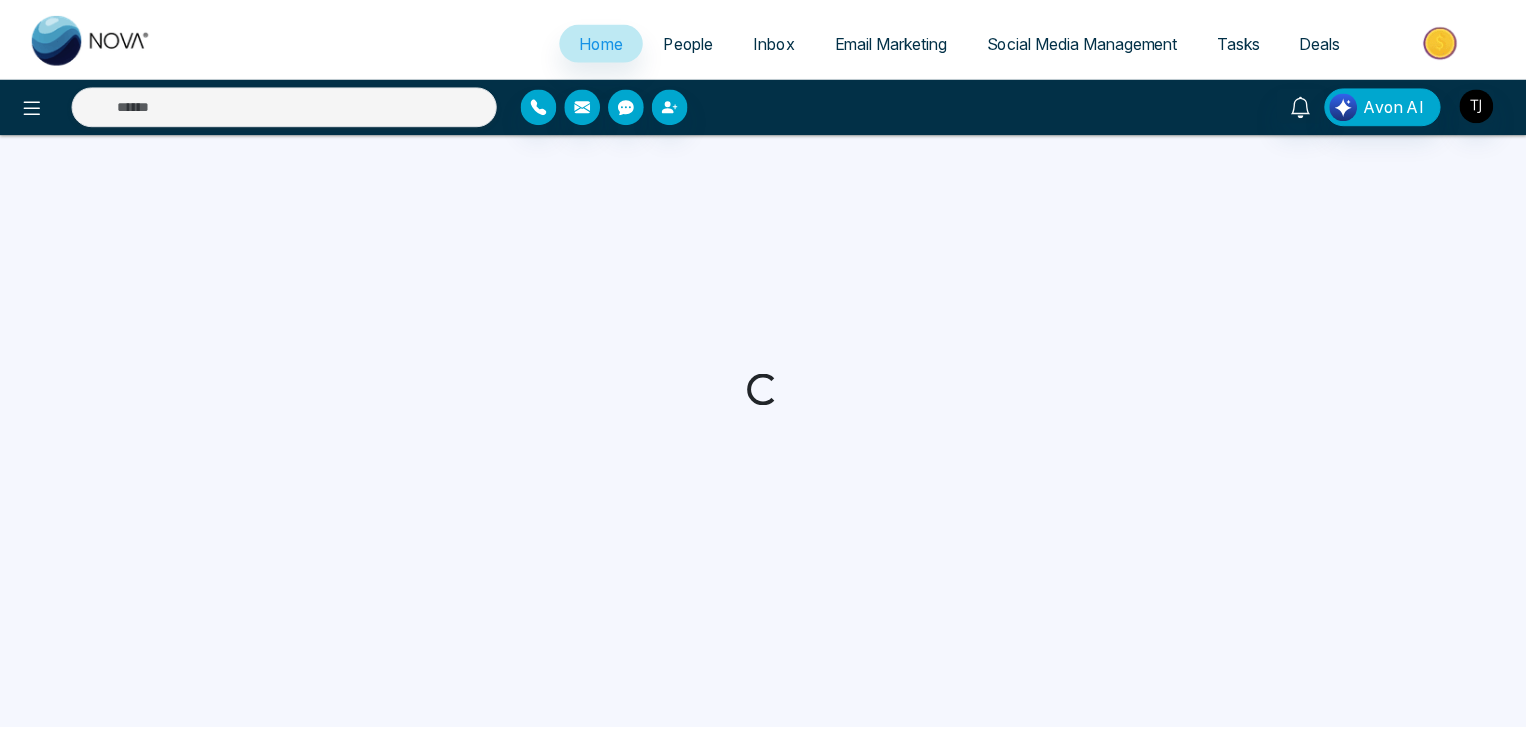 scroll, scrollTop: 0, scrollLeft: 0, axis: both 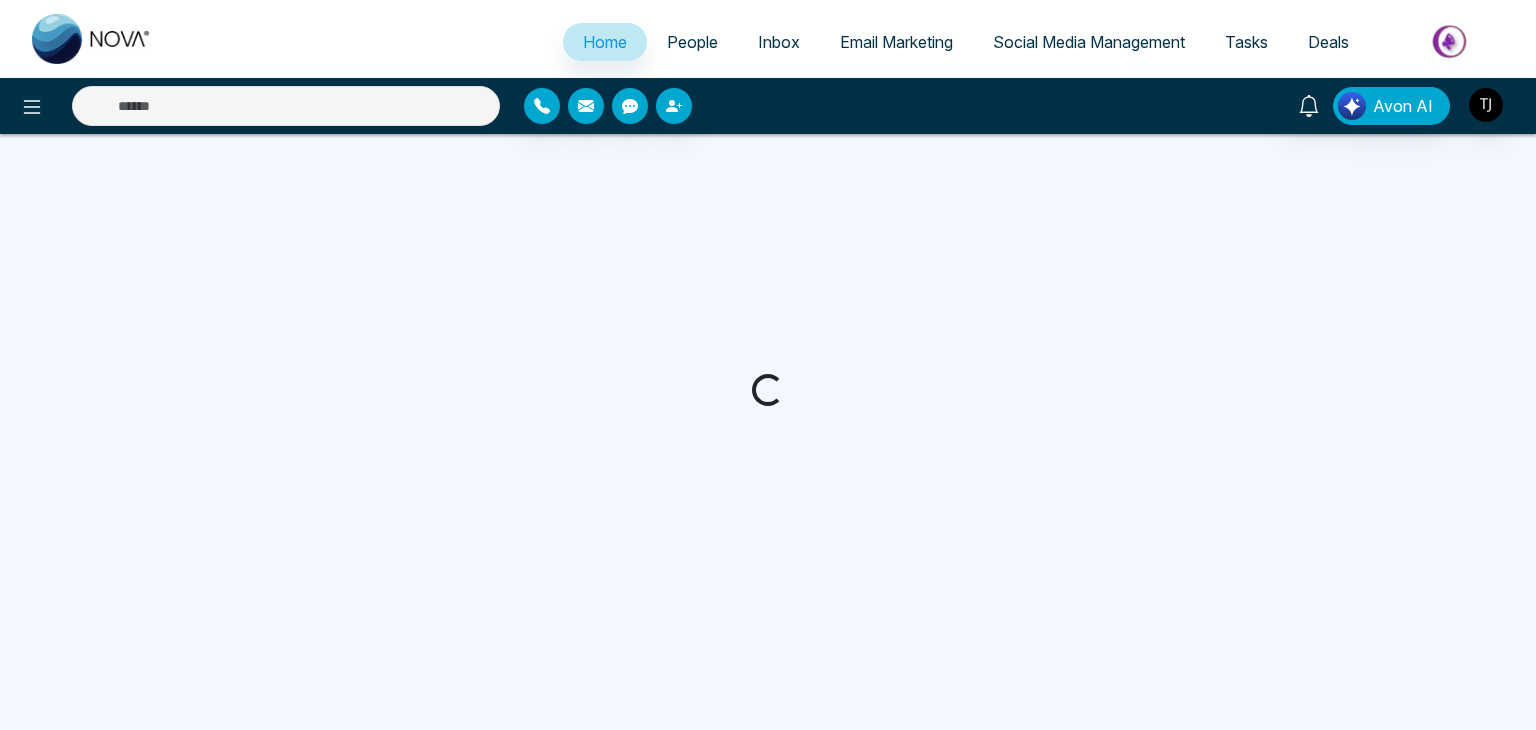 select on "*" 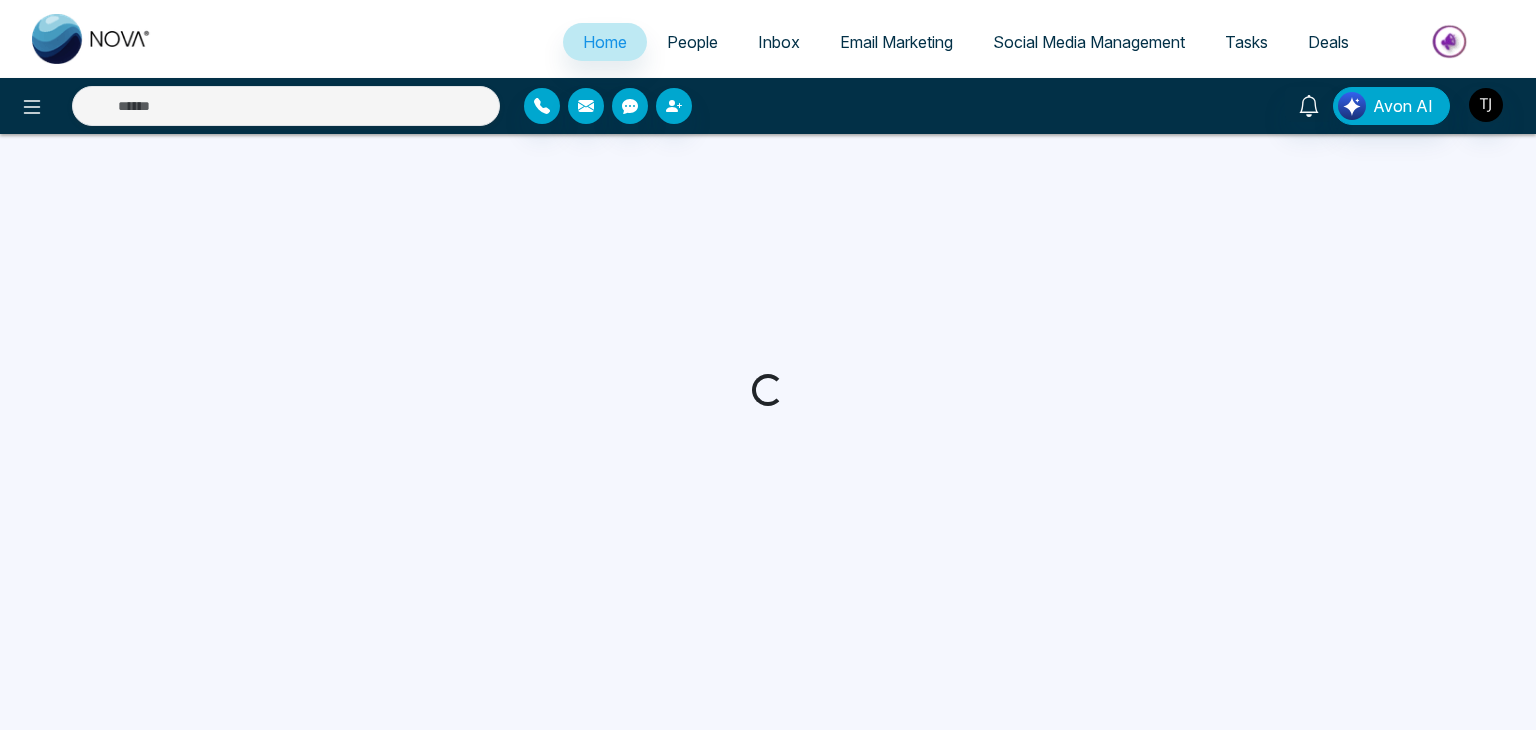 select on "*" 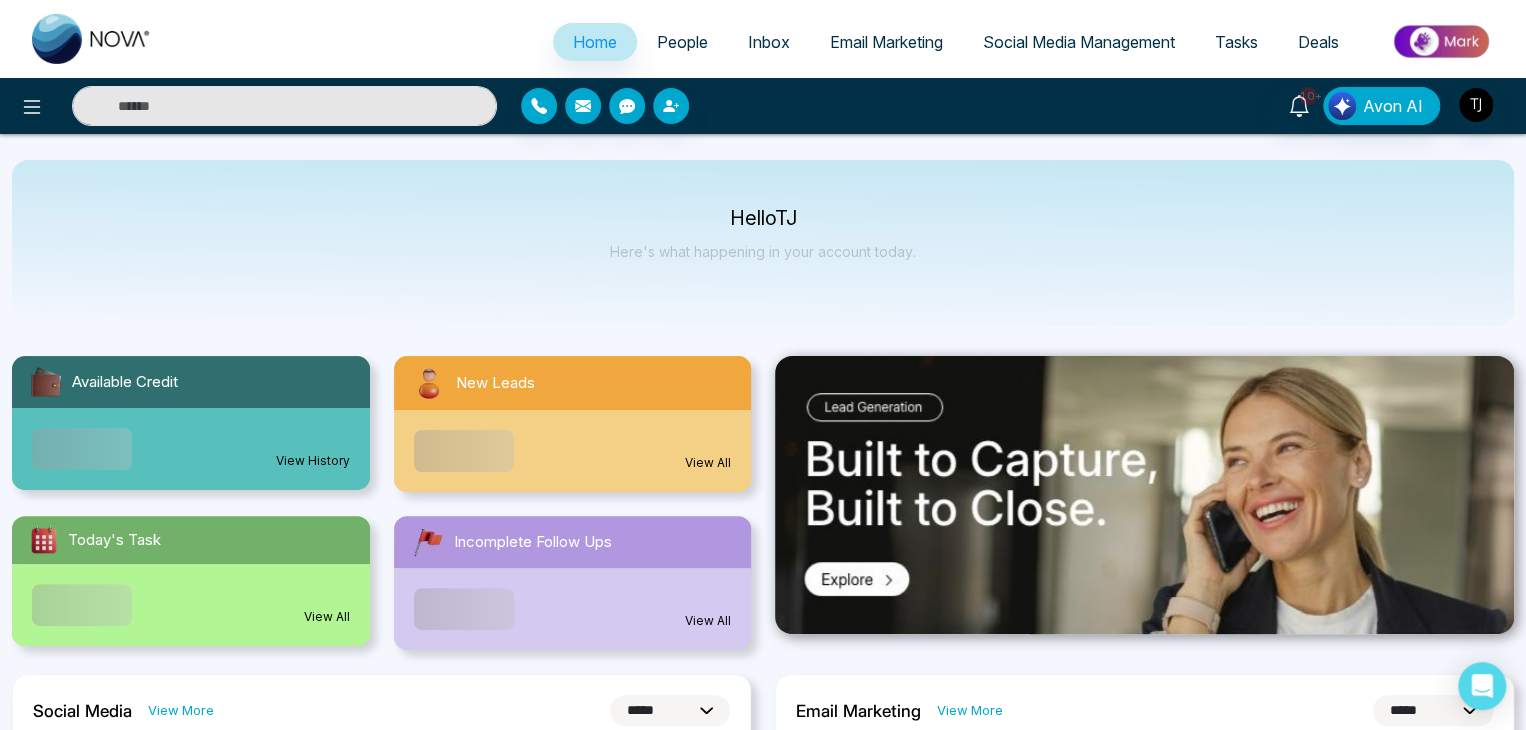 click on "People" at bounding box center (682, 42) 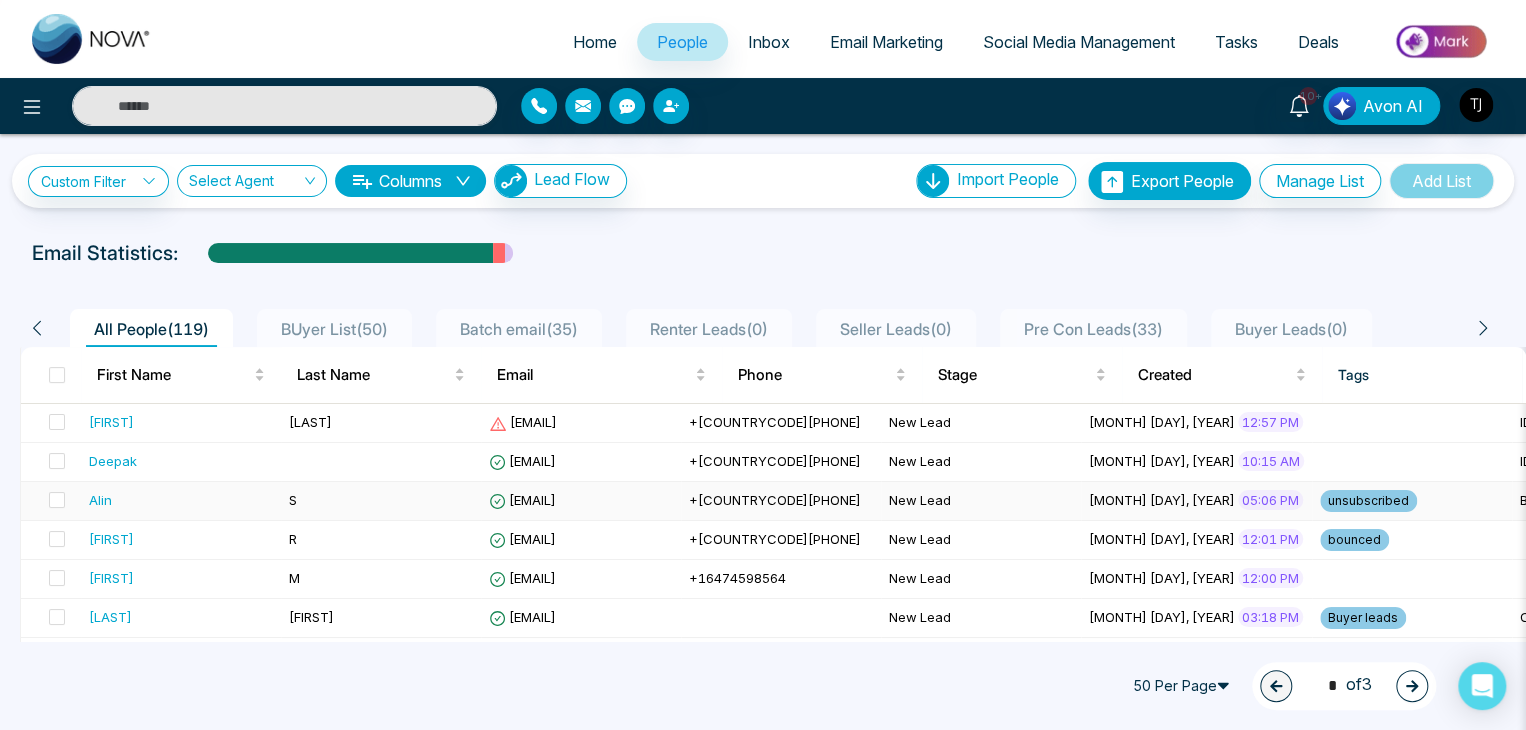 click on "S" at bounding box center (381, 501) 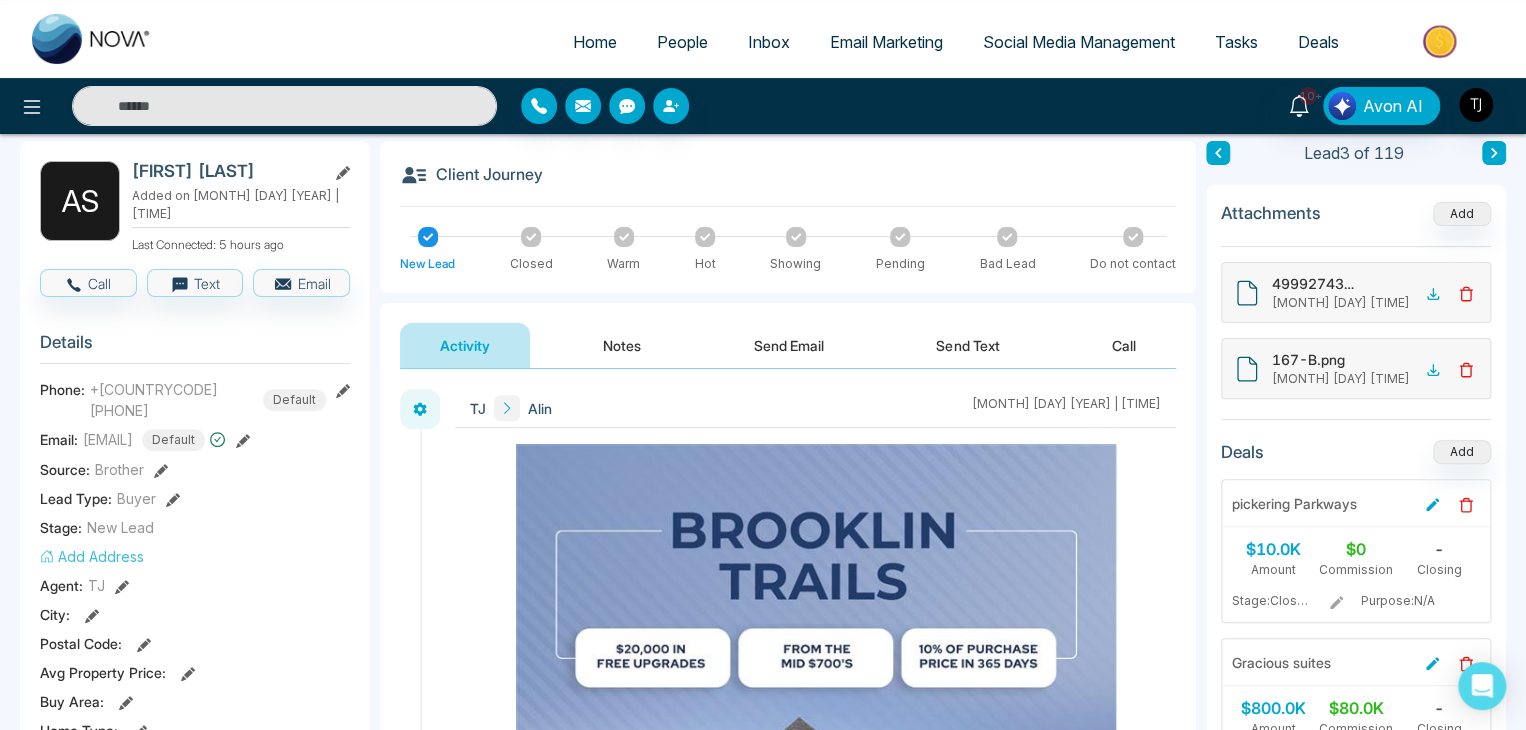 scroll, scrollTop: 0, scrollLeft: 0, axis: both 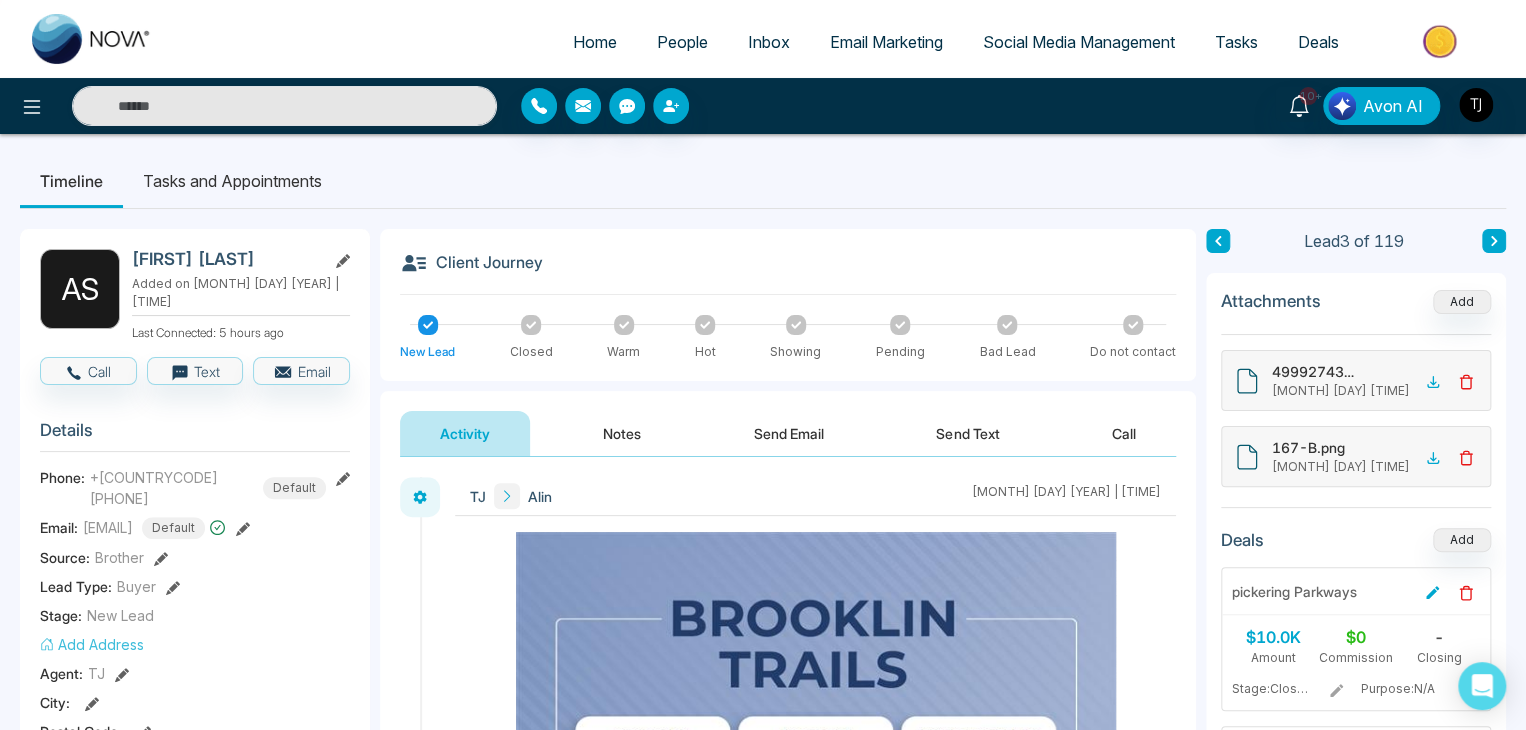 click 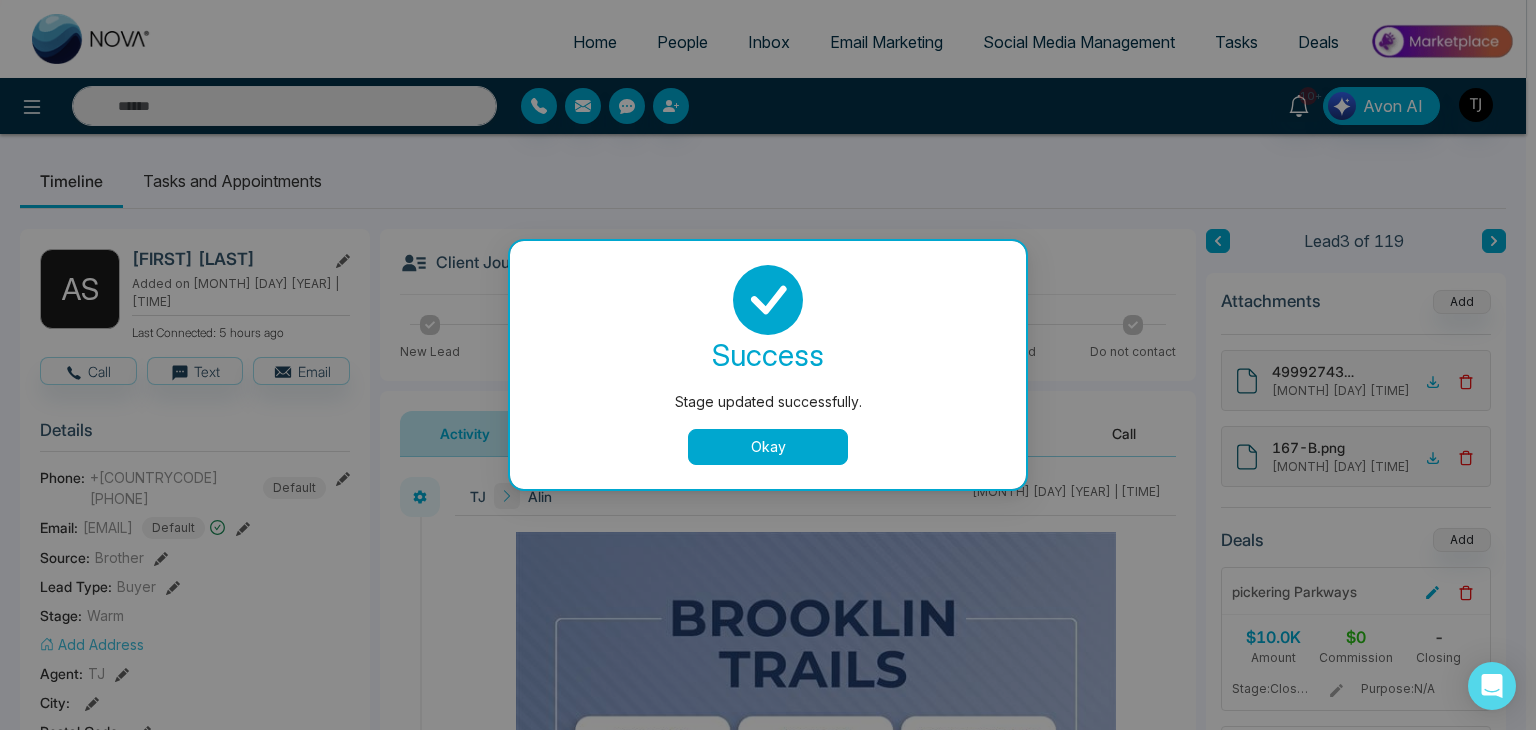 click on "Okay" at bounding box center [768, 447] 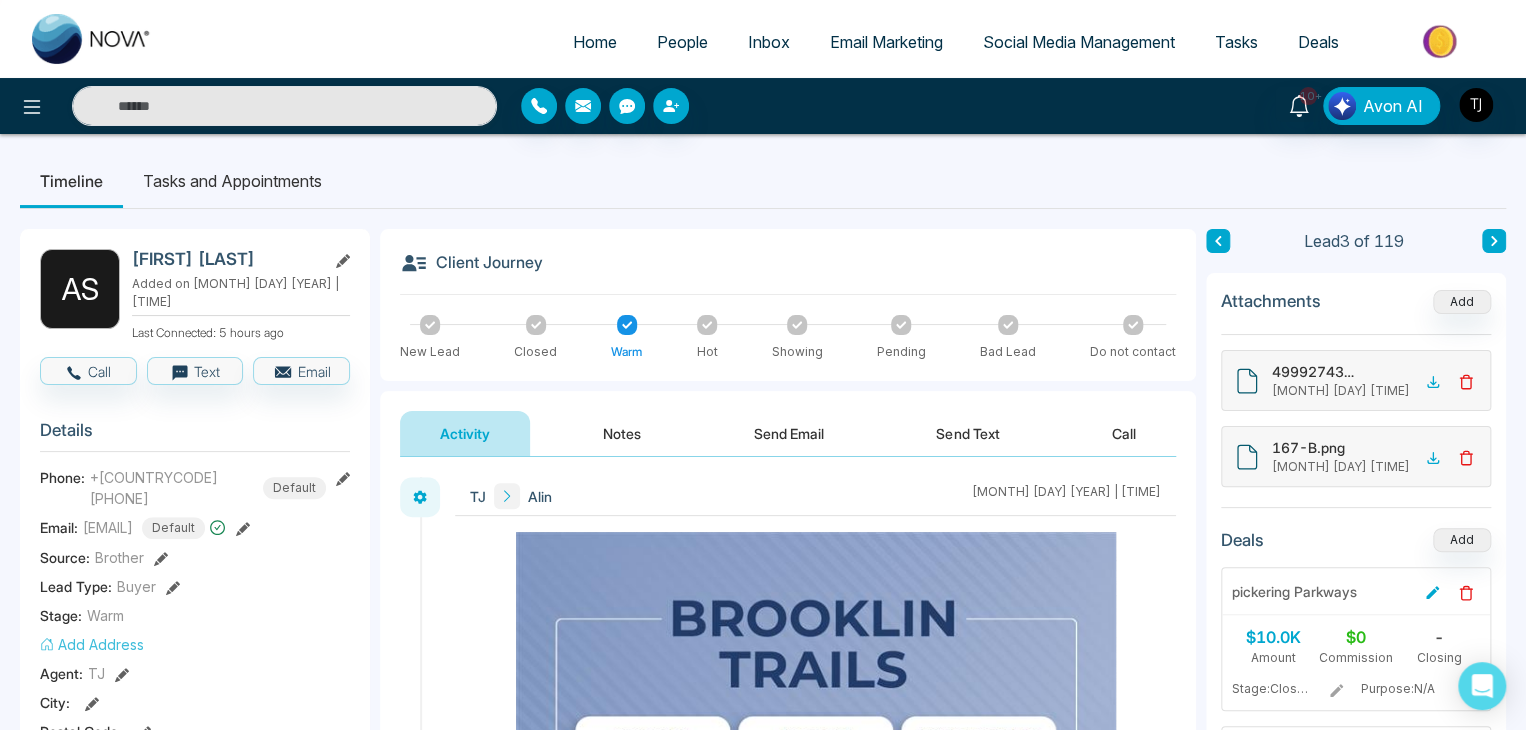 scroll, scrollTop: 30, scrollLeft: 0, axis: vertical 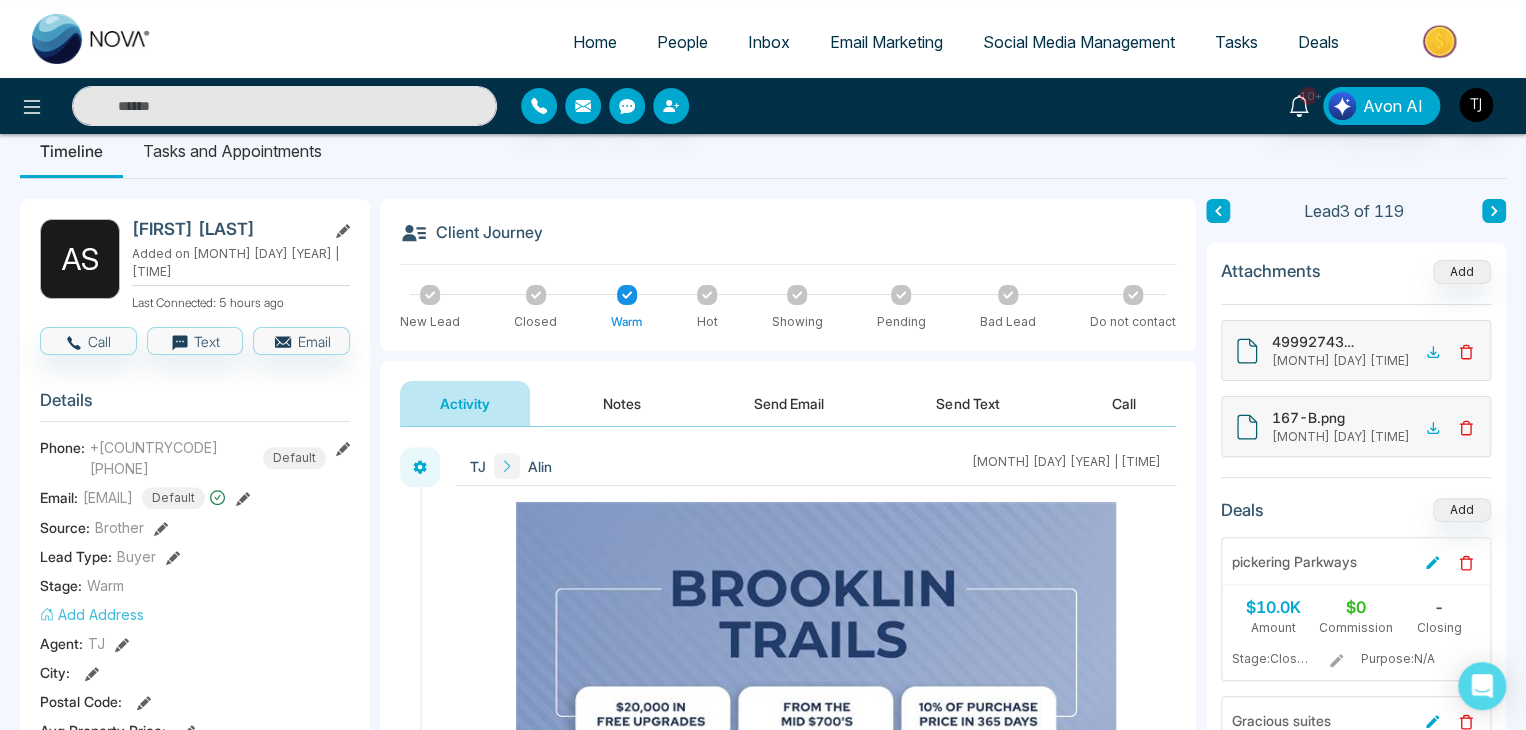 click at bounding box center (707, 295) 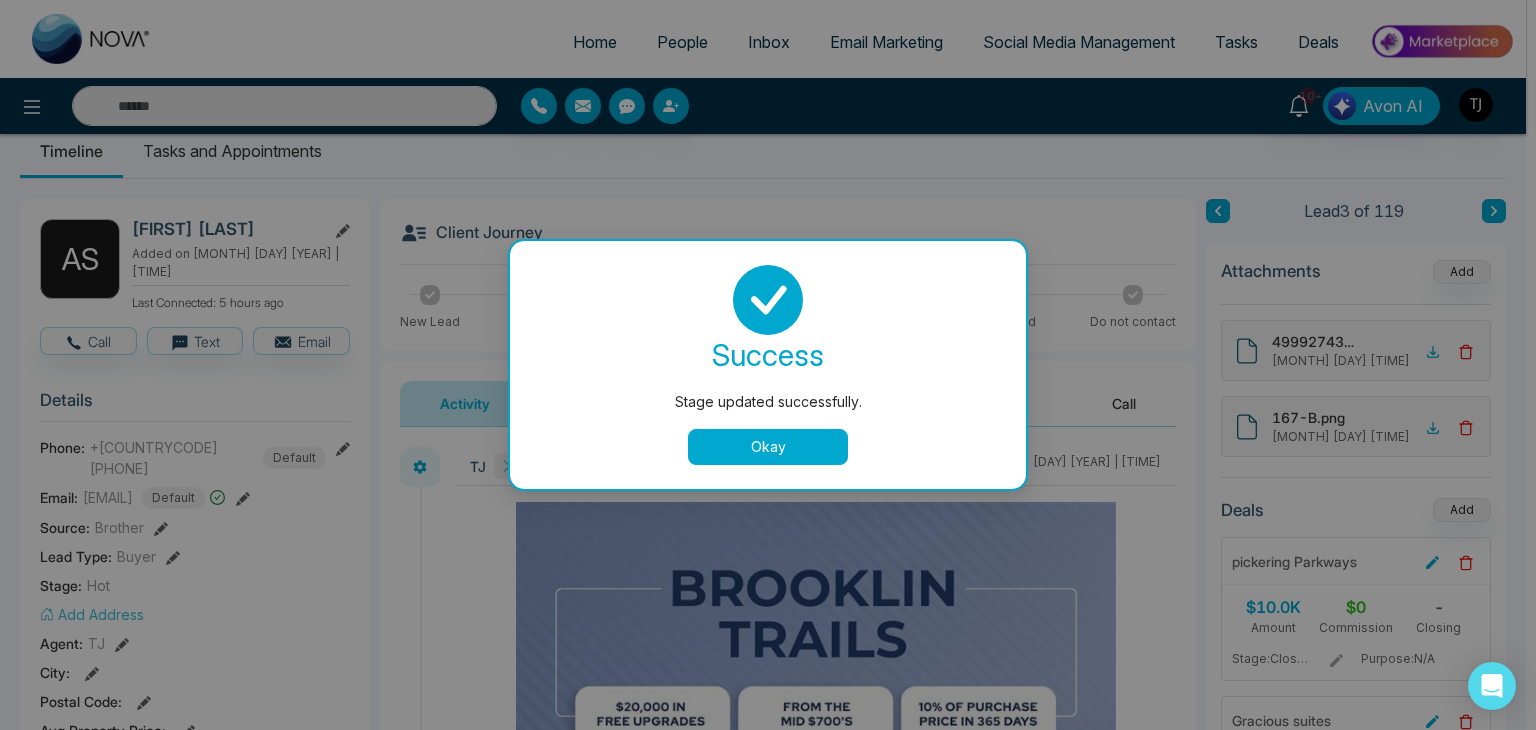 click on "Okay" at bounding box center (768, 447) 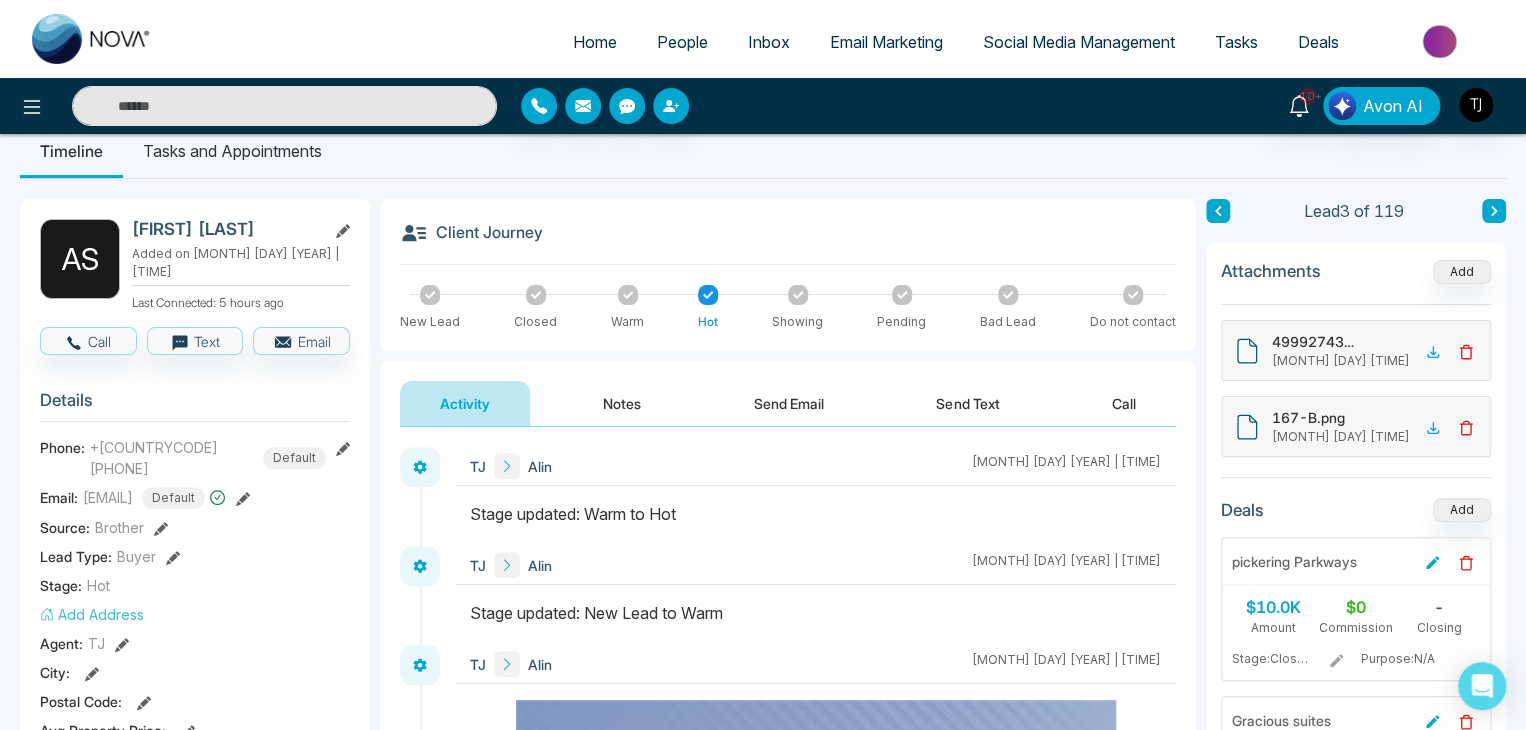 click 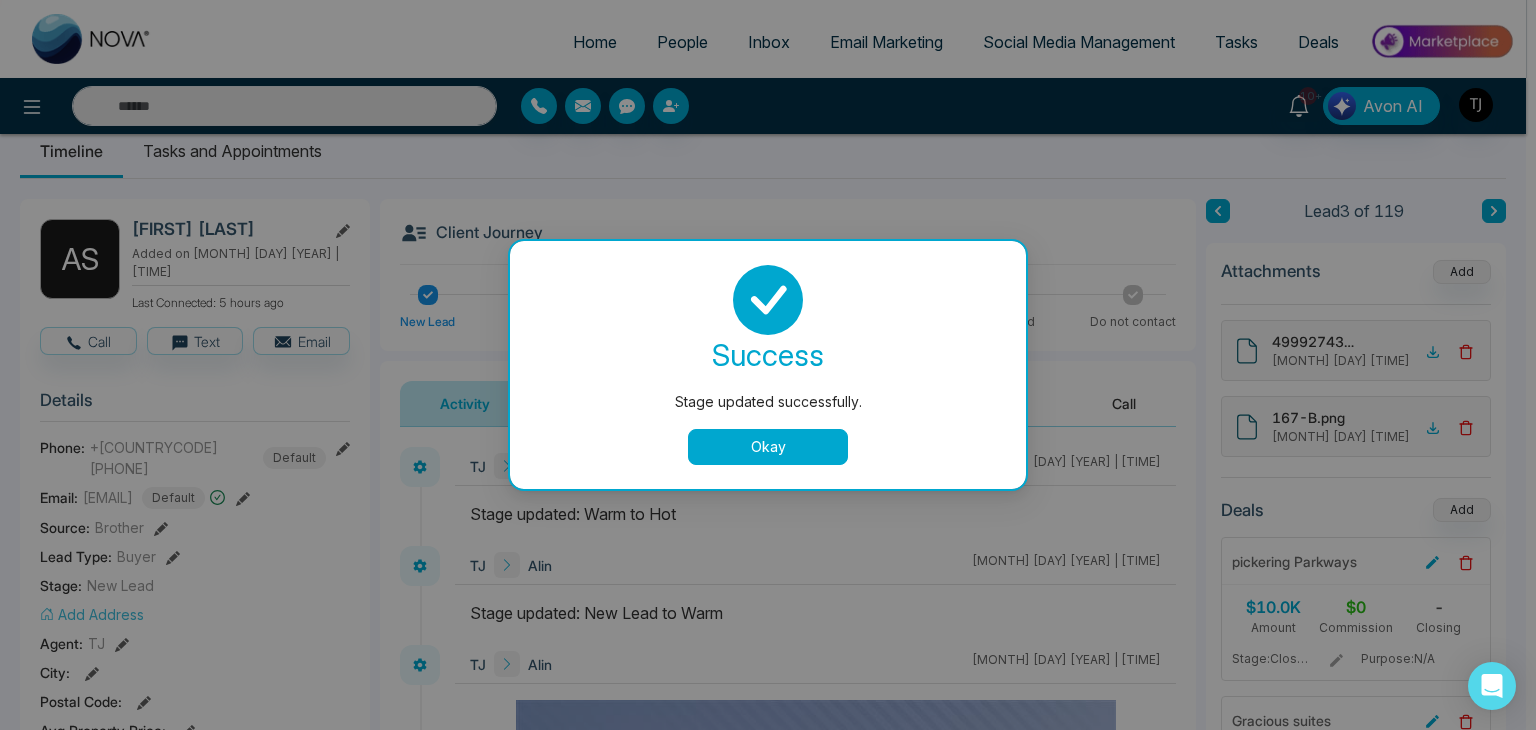 click on "Okay" at bounding box center (768, 447) 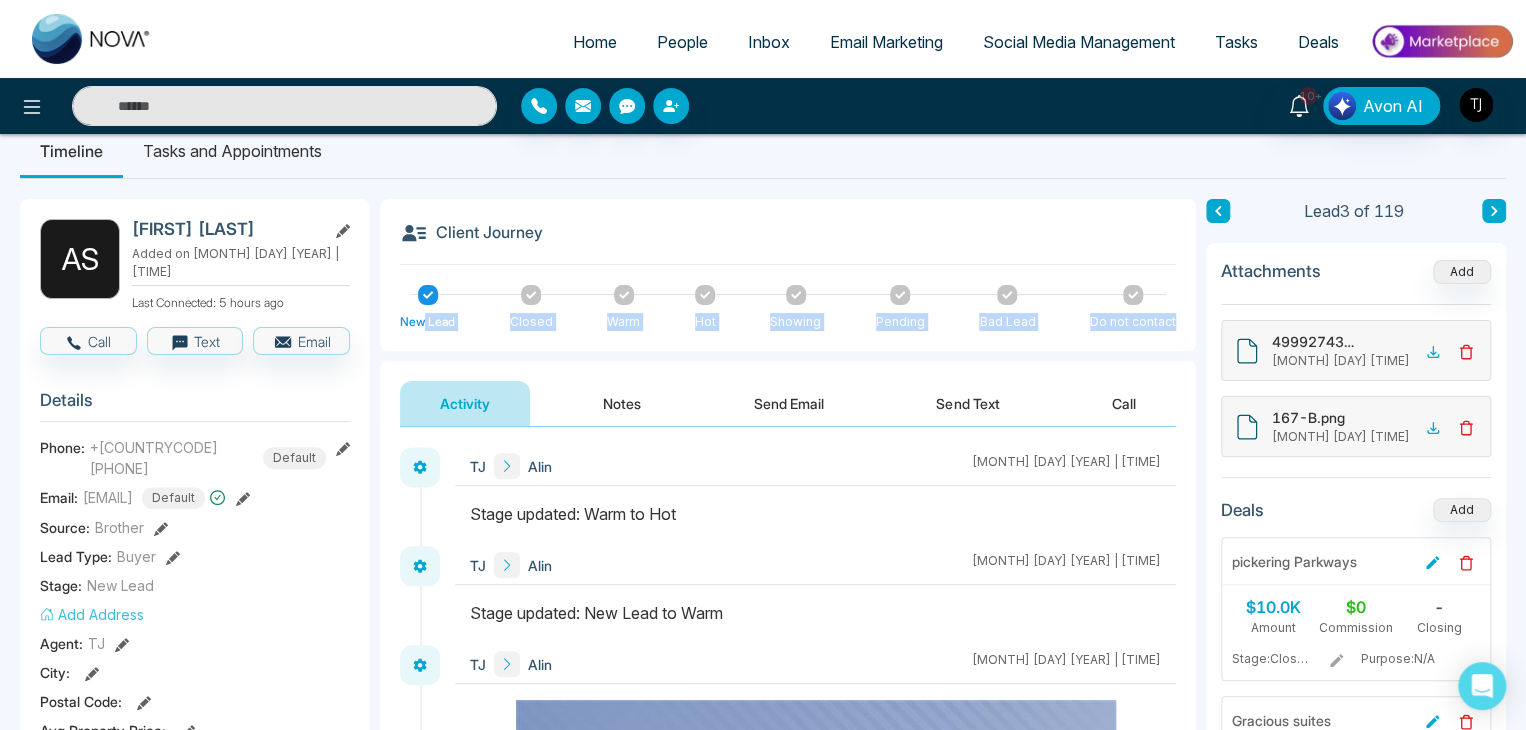 drag, startPoint x: 420, startPoint y: 334, endPoint x: 1182, endPoint y: 328, distance: 762.0236 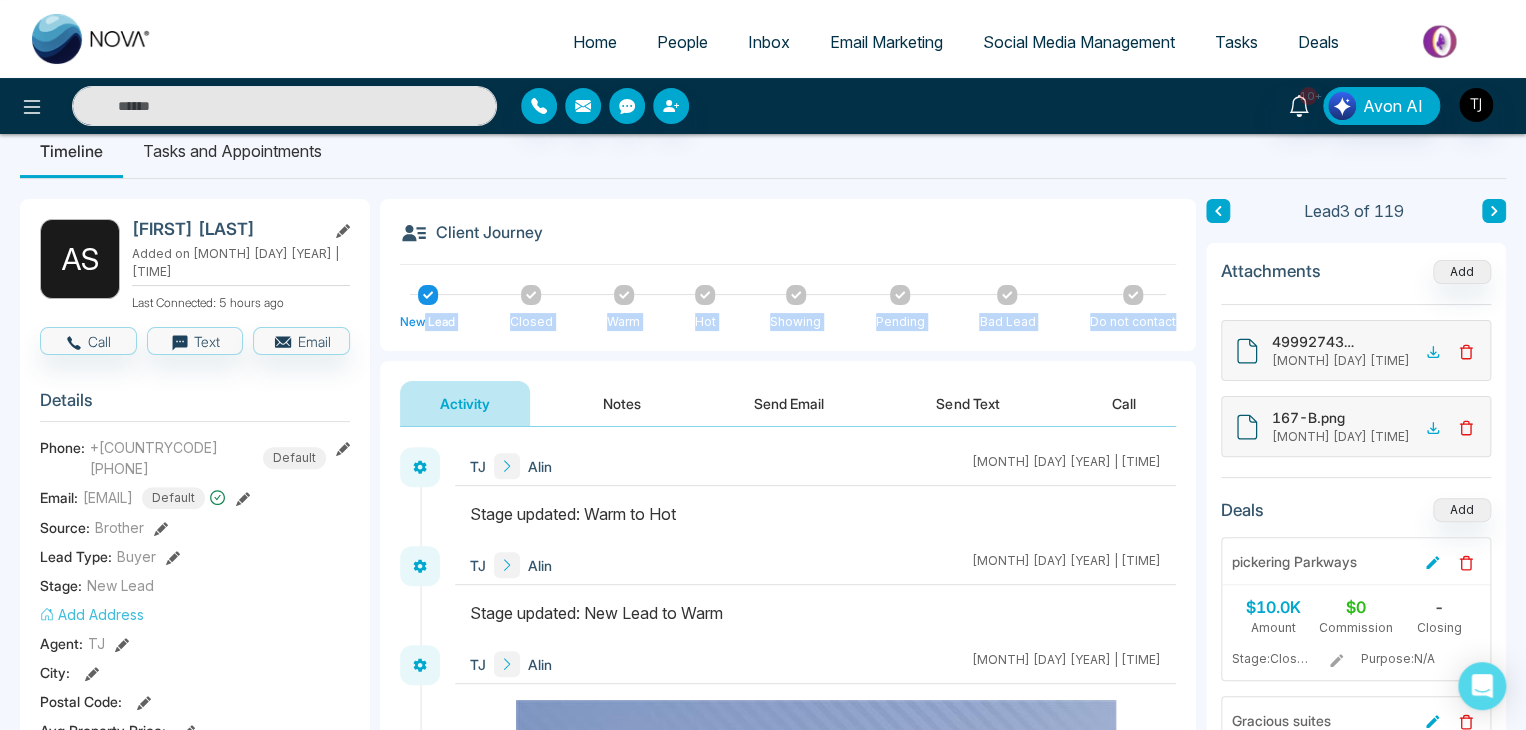 click on "Client Journey New Lead Closed Warm Hot Showing Pending Bad Lead Do not contact" at bounding box center [788, 275] 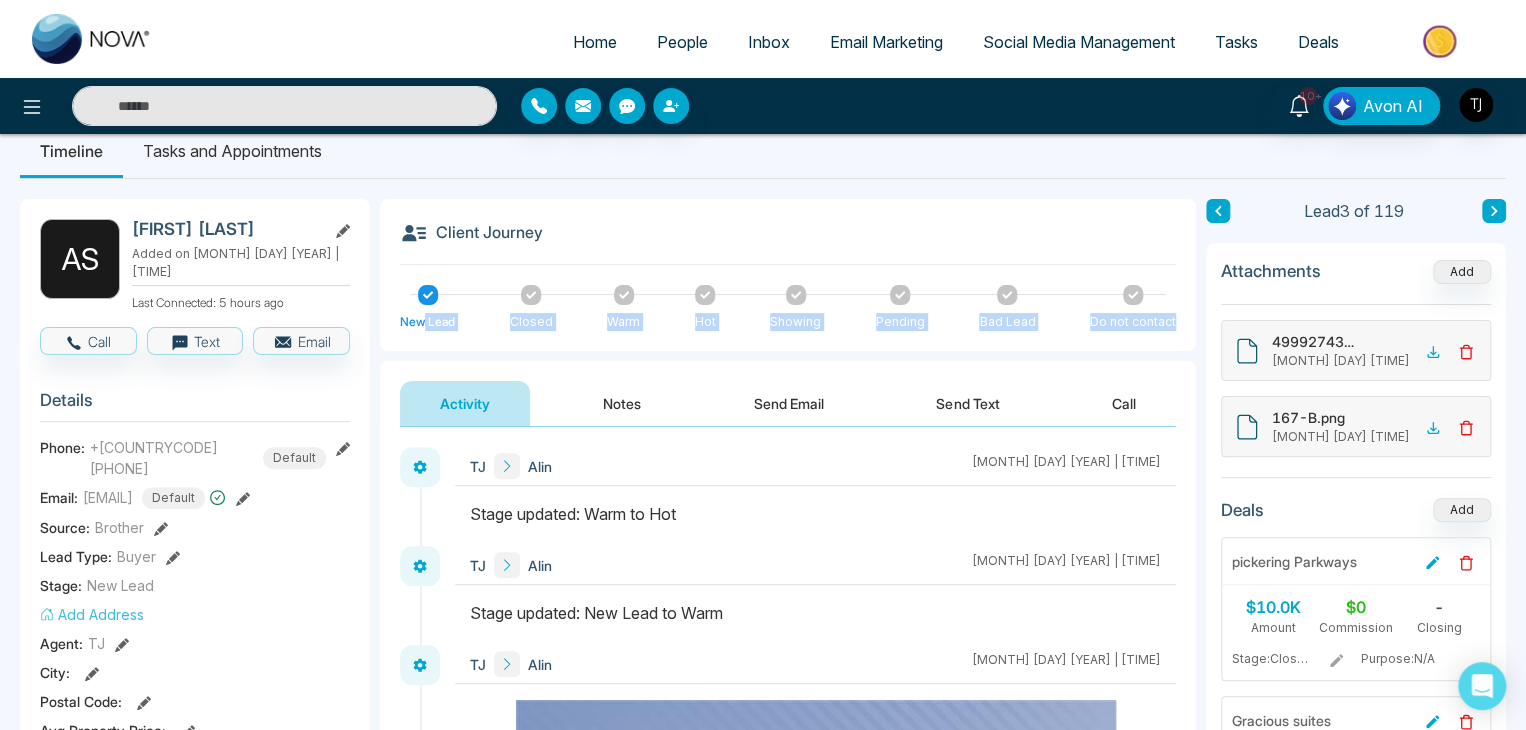 click on "Client Journey New Lead Closed Warm Hot Showing Pending Bad Lead Do not contact" at bounding box center [788, 275] 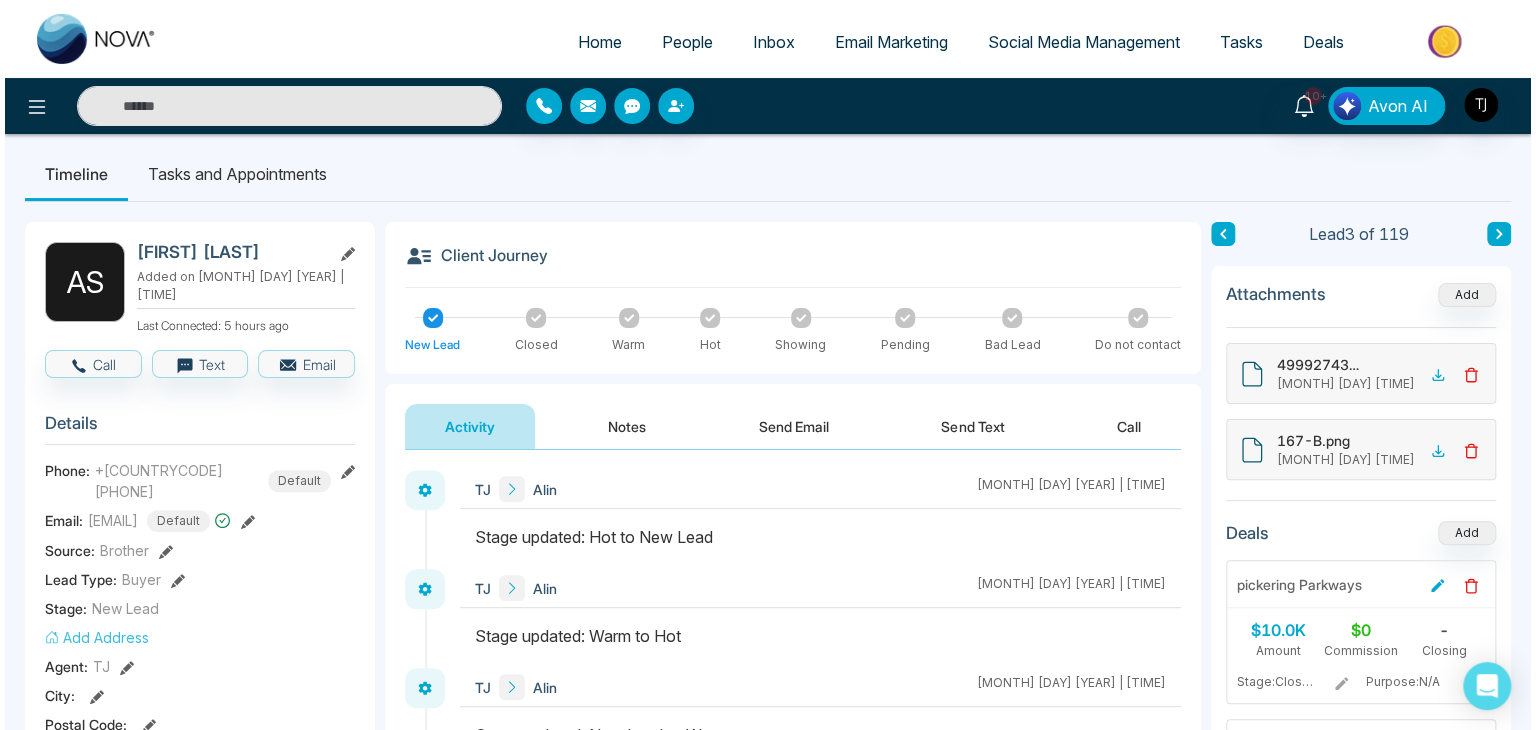 scroll, scrollTop: 0, scrollLeft: 0, axis: both 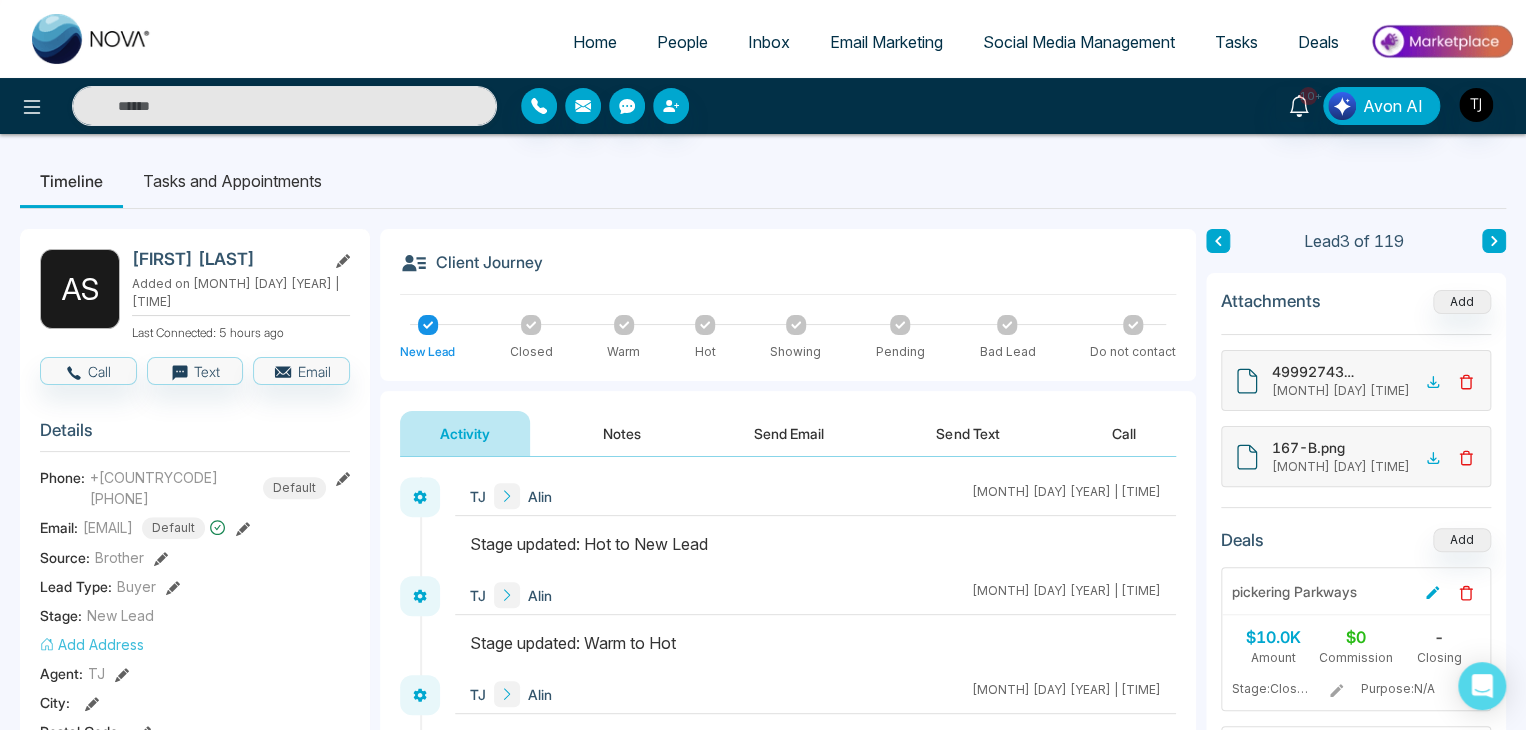click on "People" at bounding box center (682, 42) 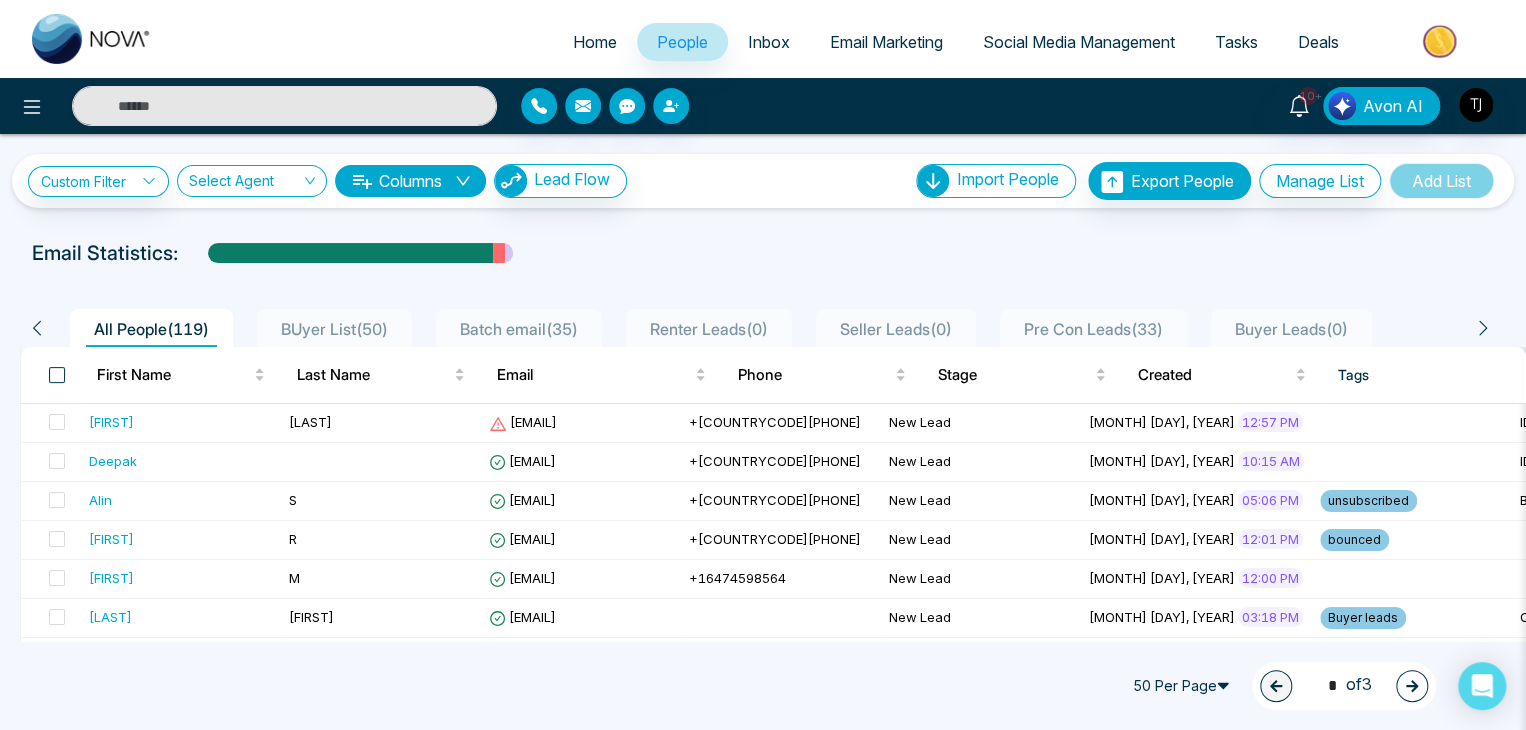 click at bounding box center [57, 375] 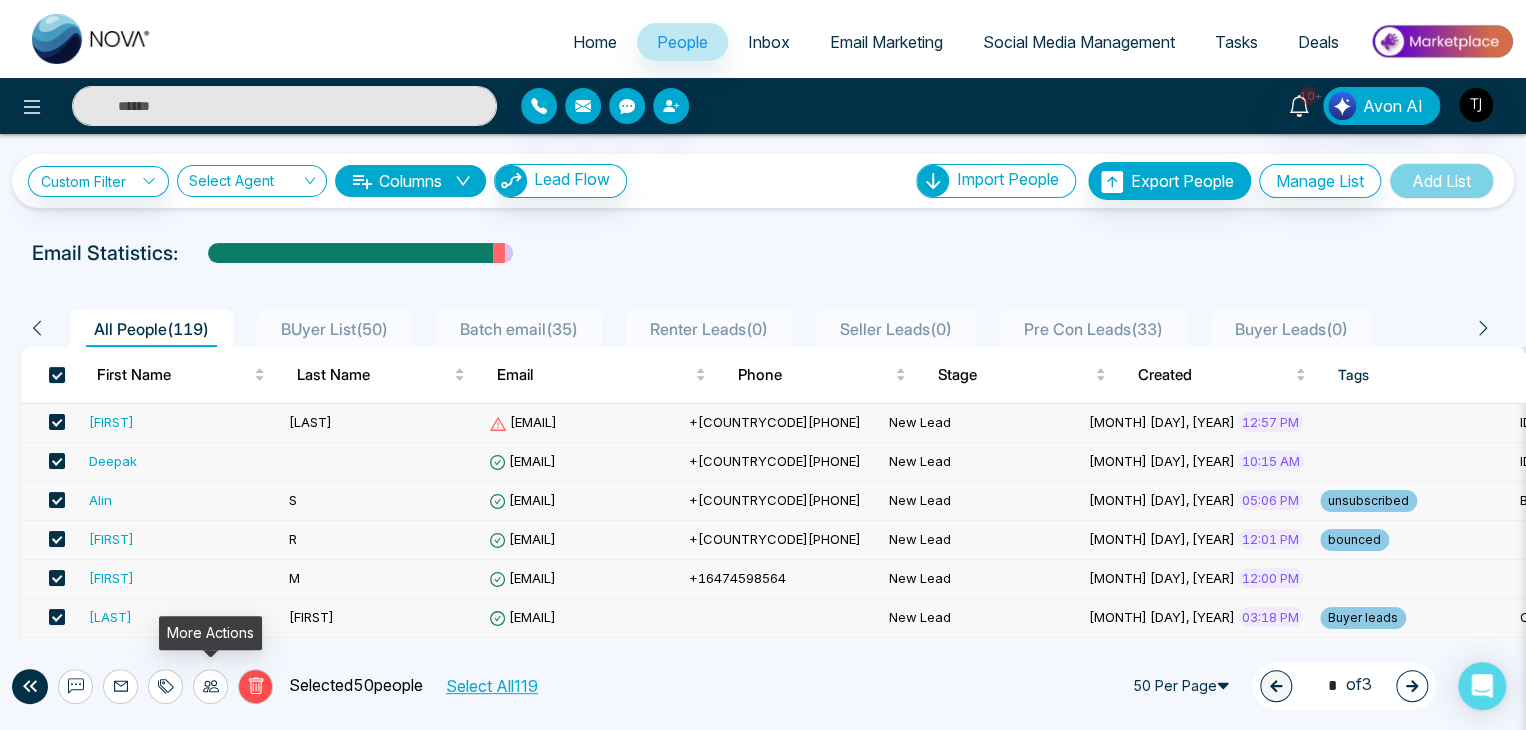 click 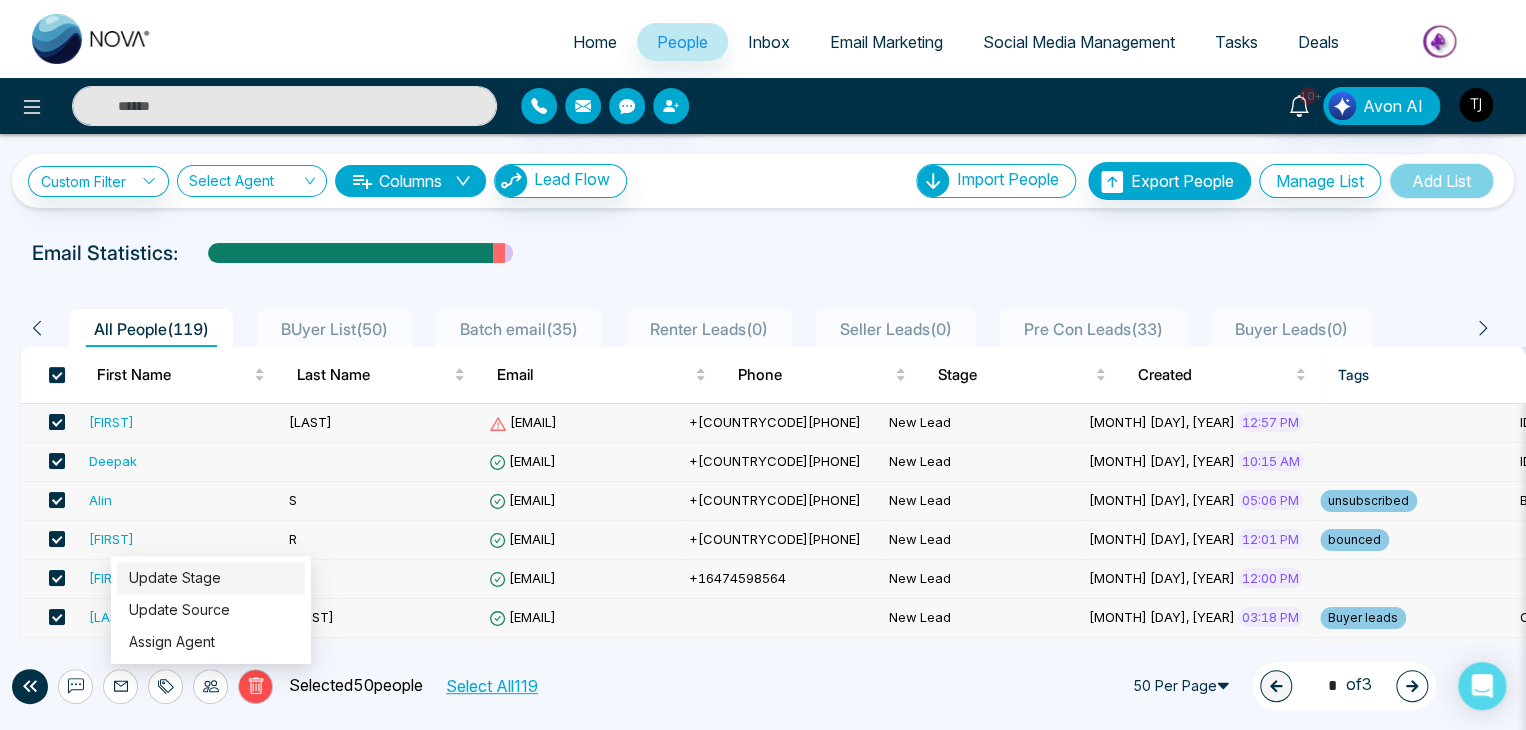 click on "Update Stage" at bounding box center (175, 577) 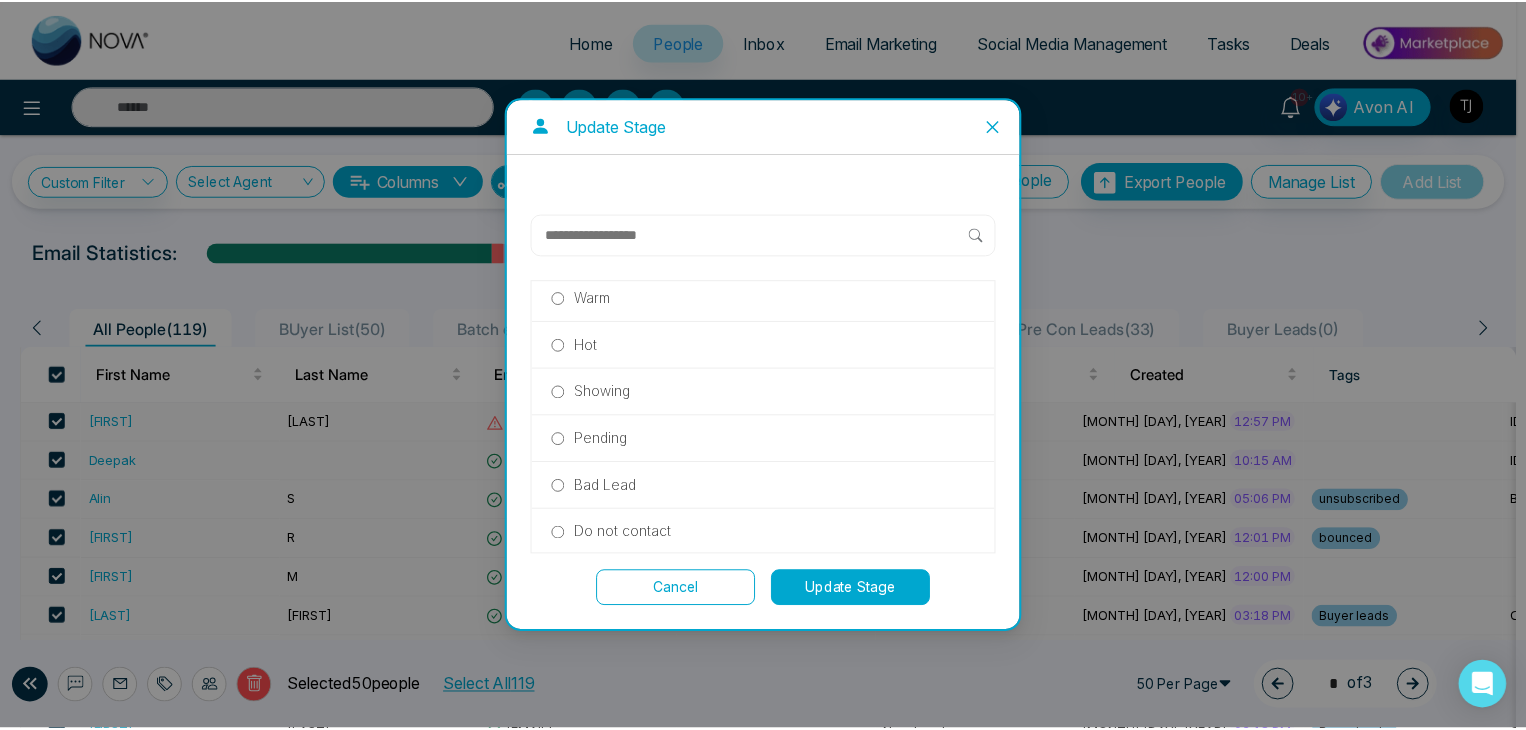 scroll, scrollTop: 171, scrollLeft: 0, axis: vertical 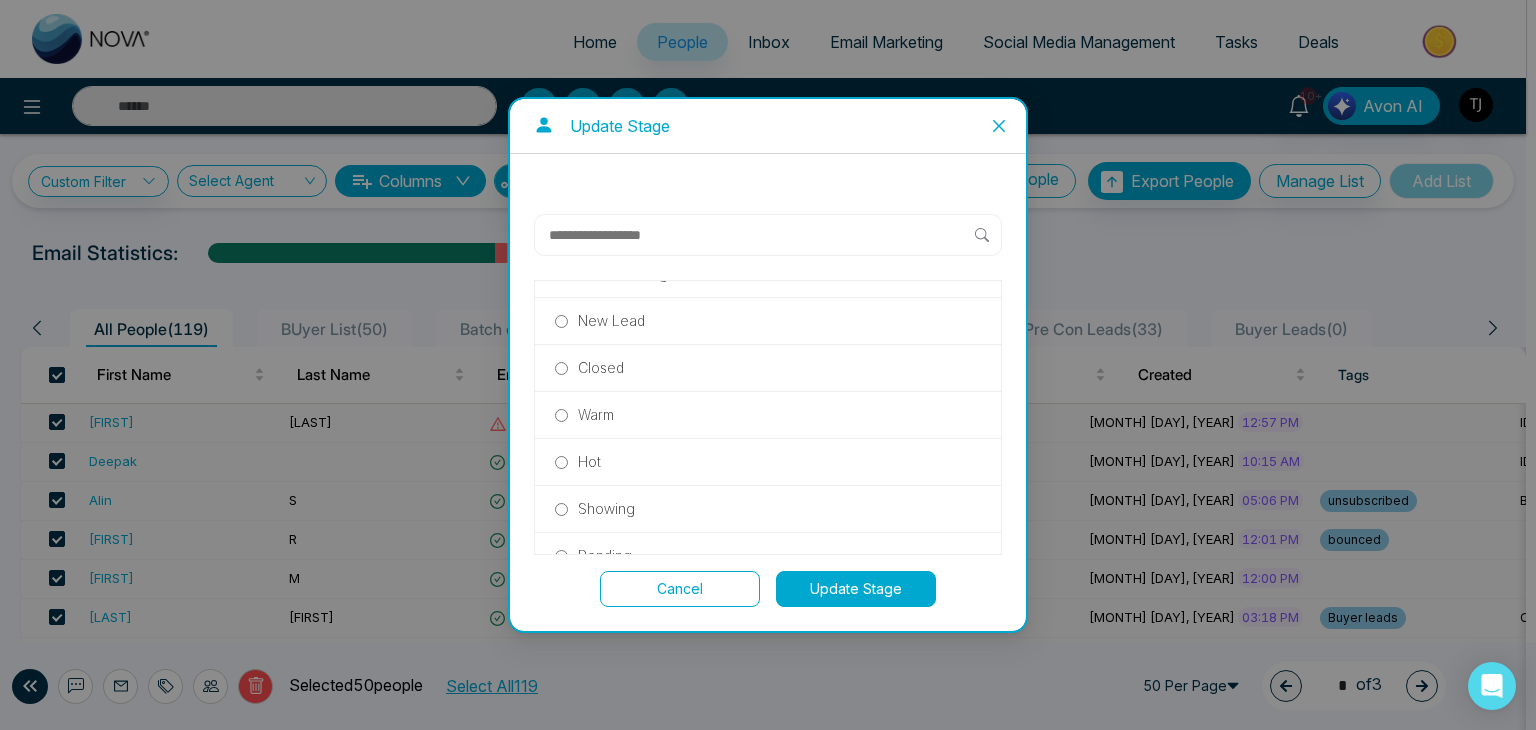 click on "Closed" at bounding box center [601, 368] 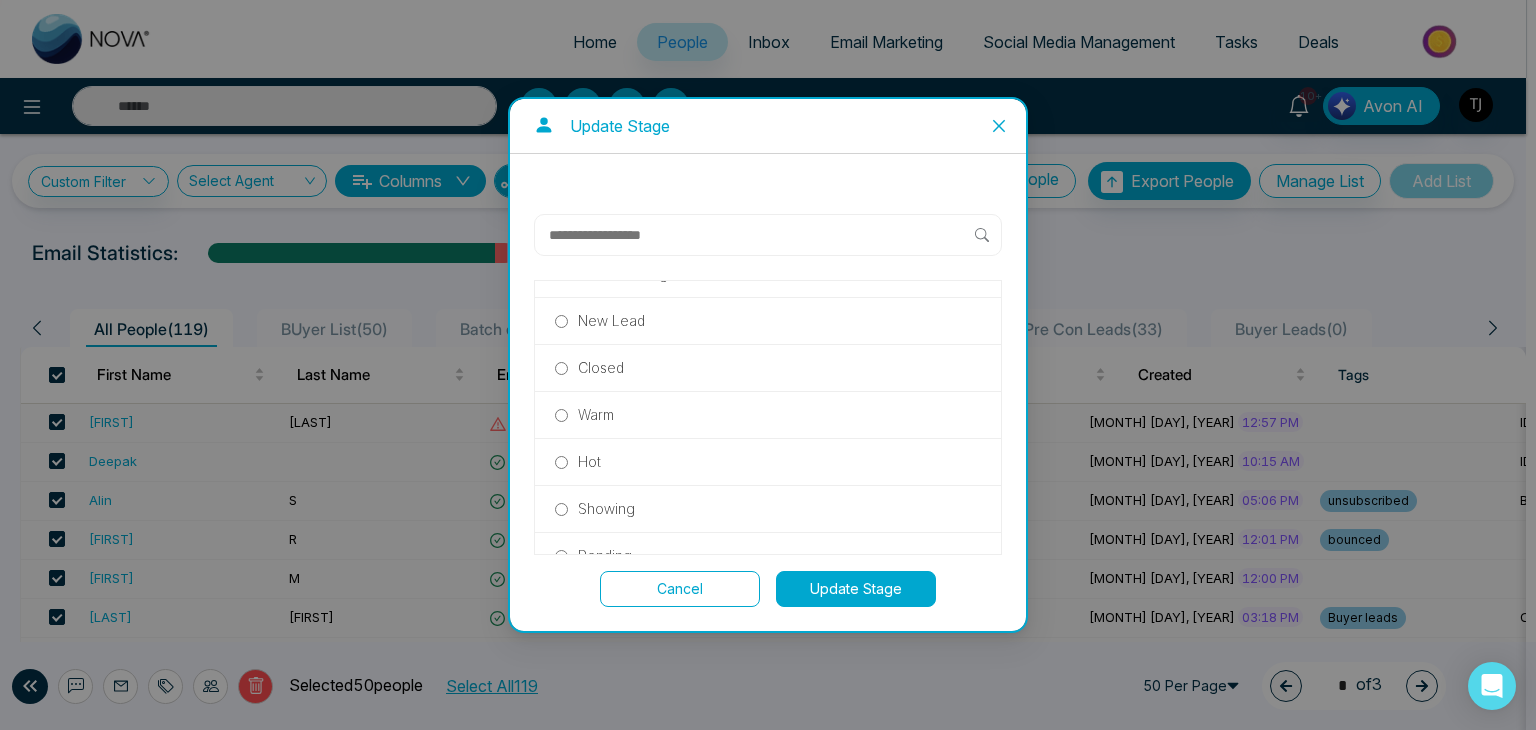 click on "Update Stage" at bounding box center (856, 589) 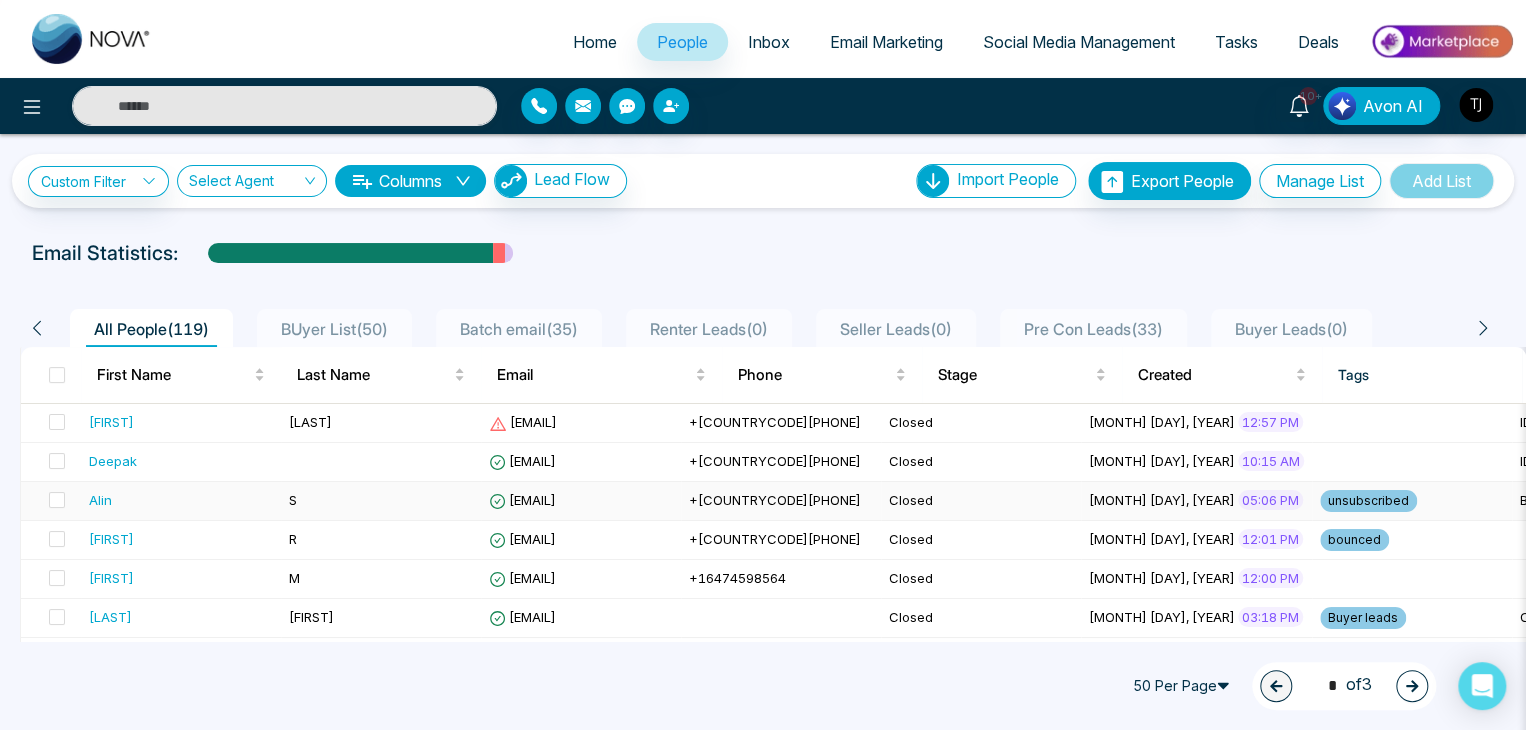 scroll, scrollTop: 0, scrollLeft: 63, axis: horizontal 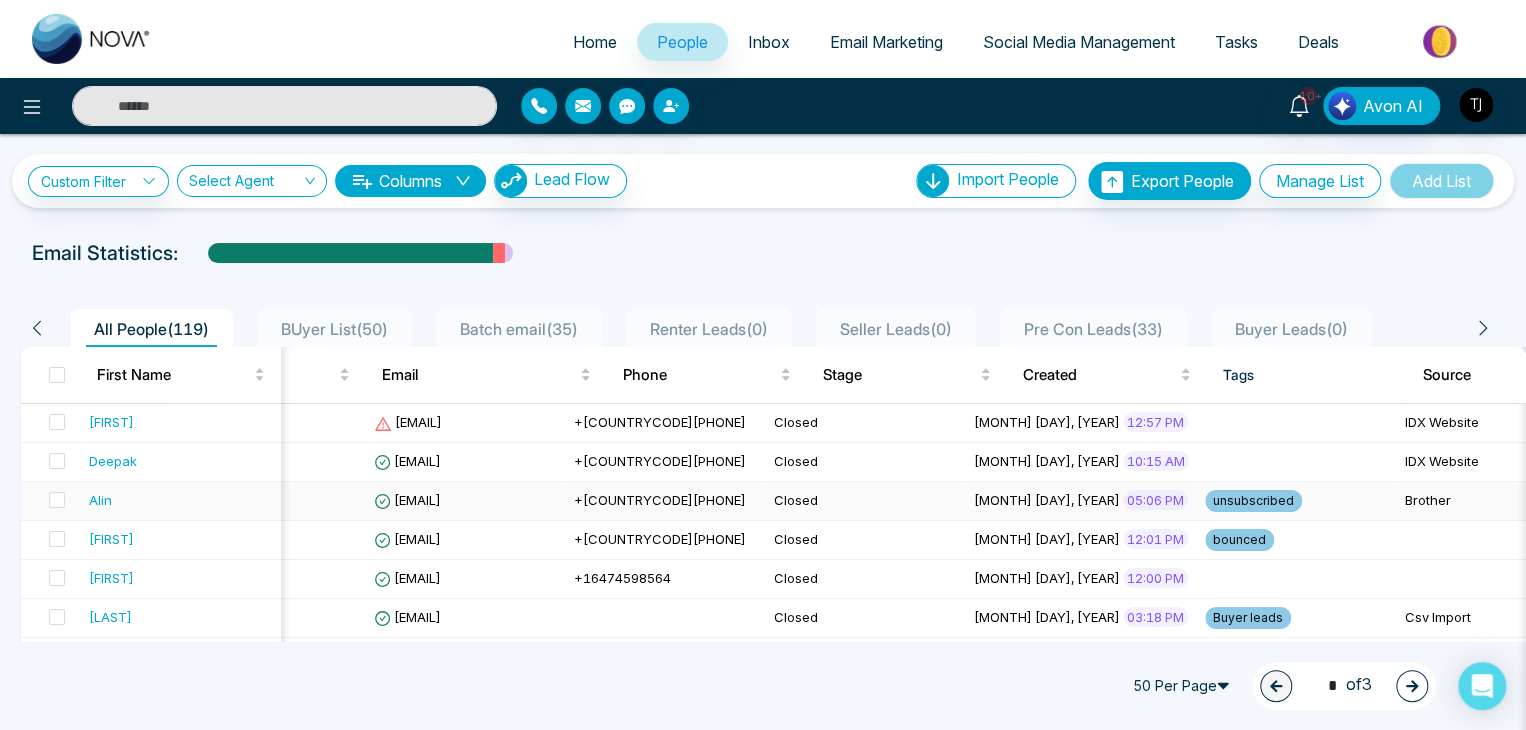 click on "Alin" at bounding box center (181, 501) 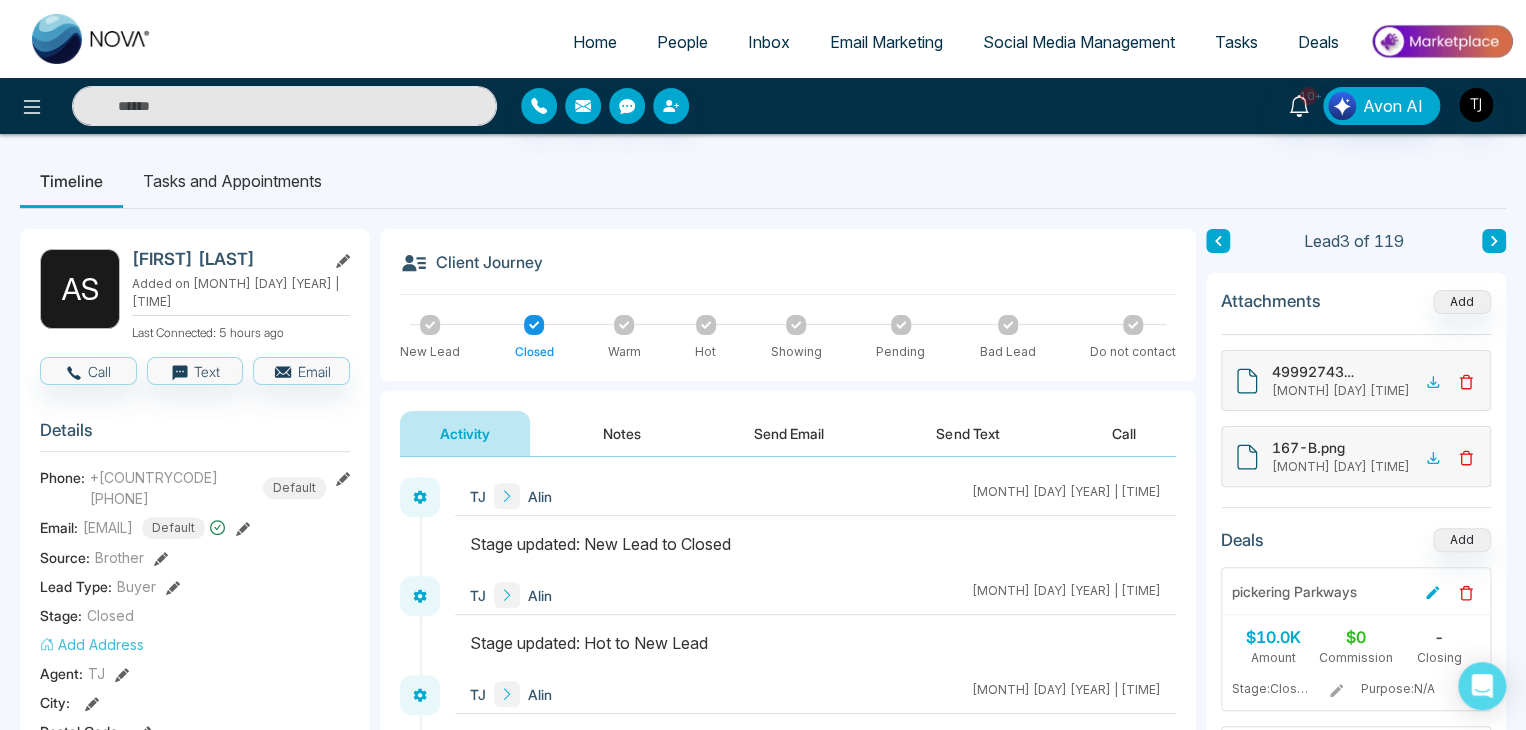 click on "Closed" at bounding box center [110, 615] 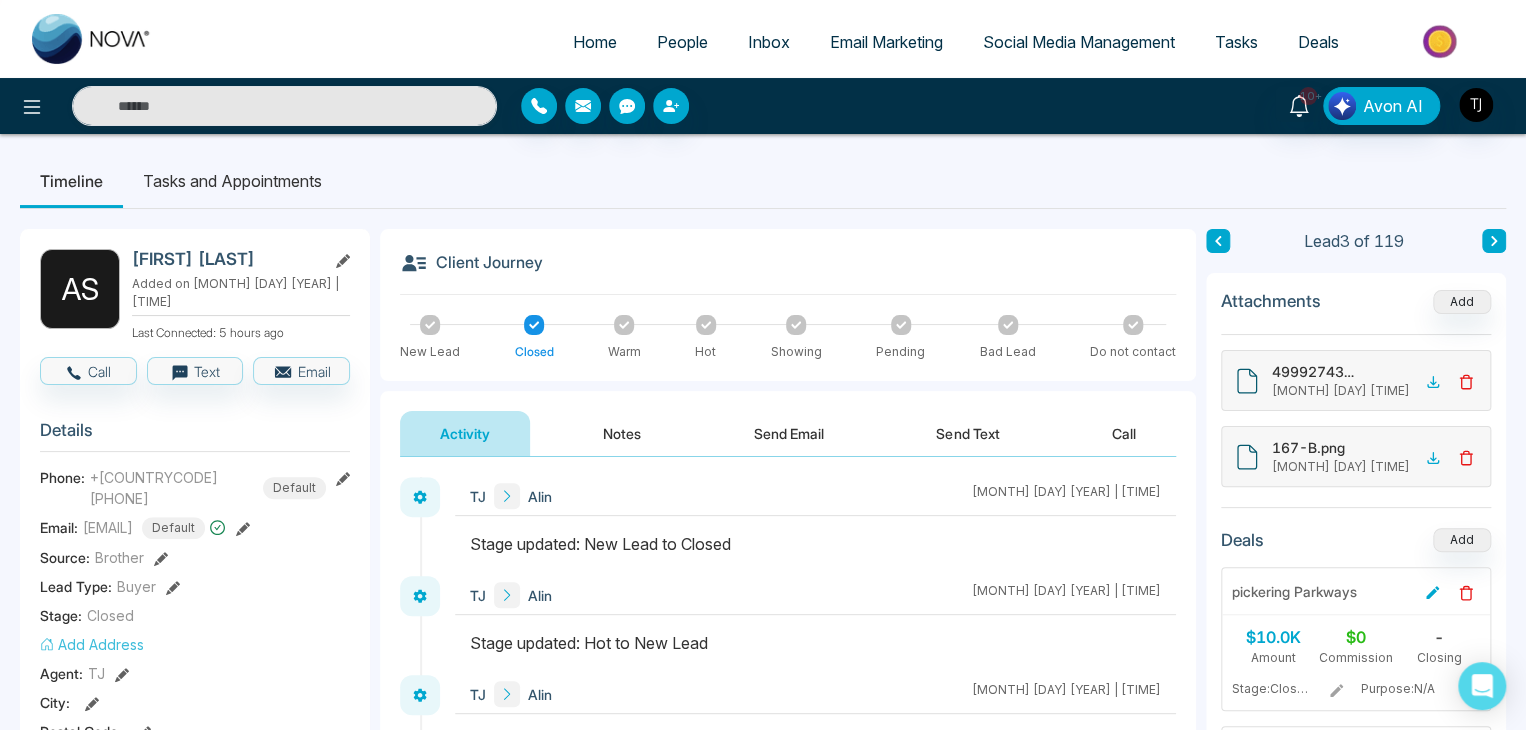click on "People" at bounding box center (682, 42) 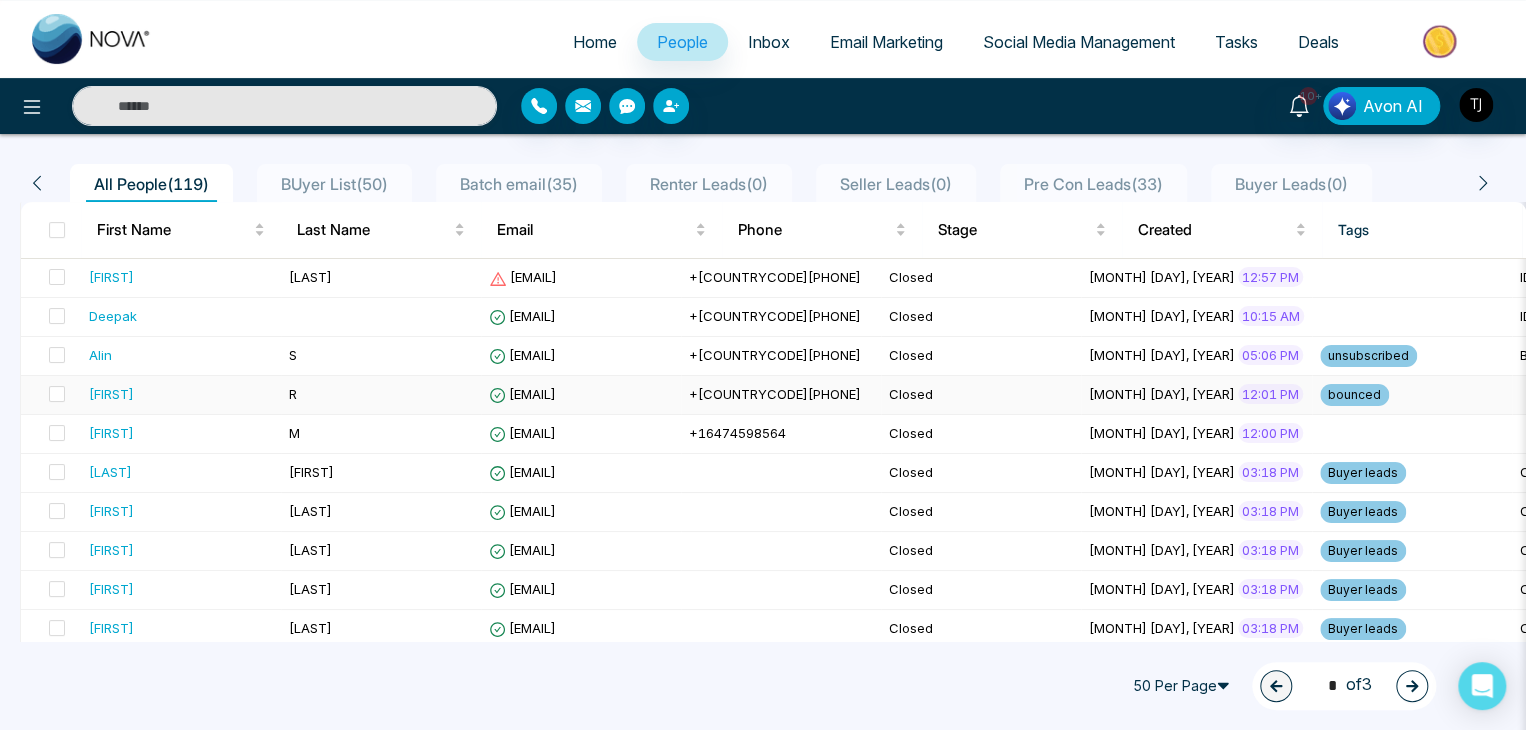 scroll, scrollTop: 0, scrollLeft: 0, axis: both 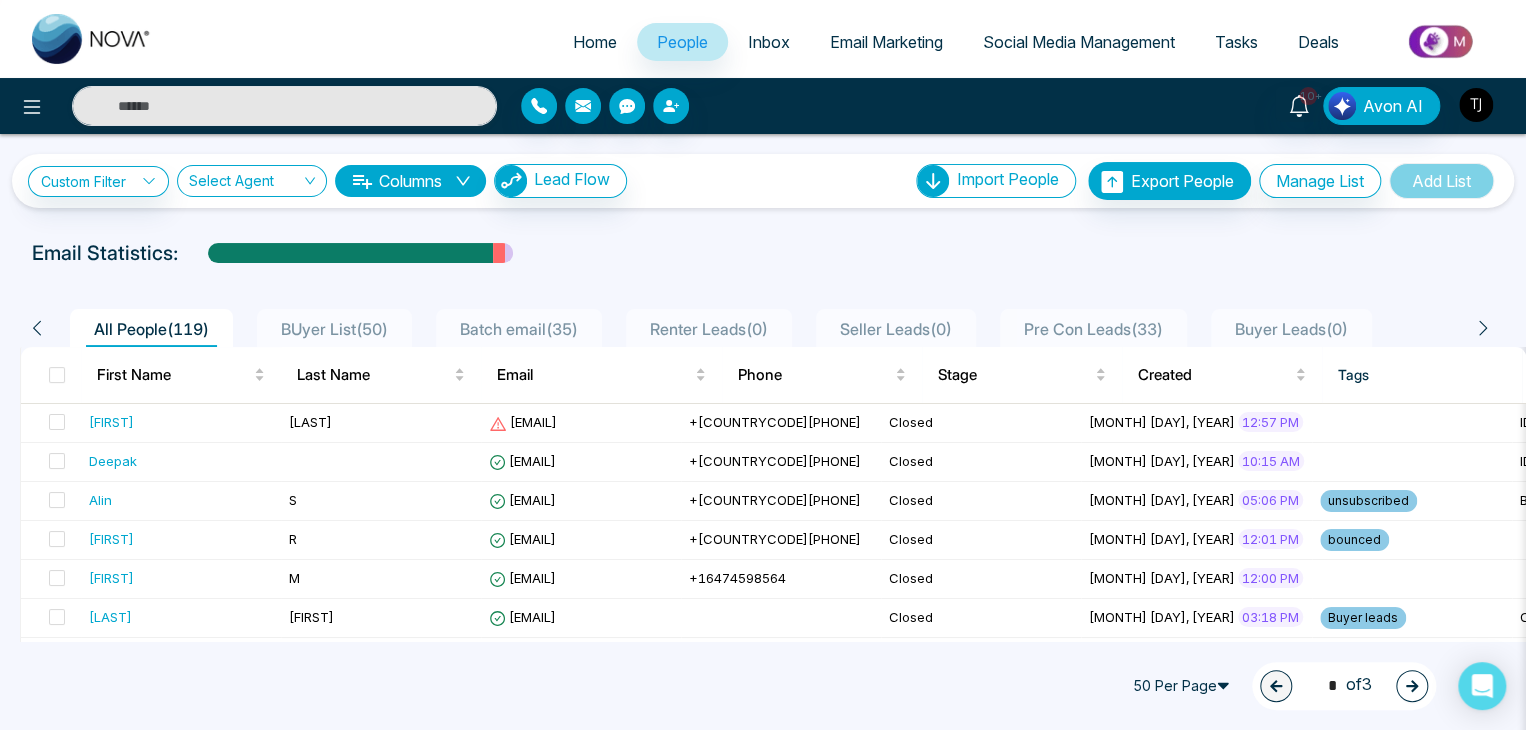 click at bounding box center [1476, 105] 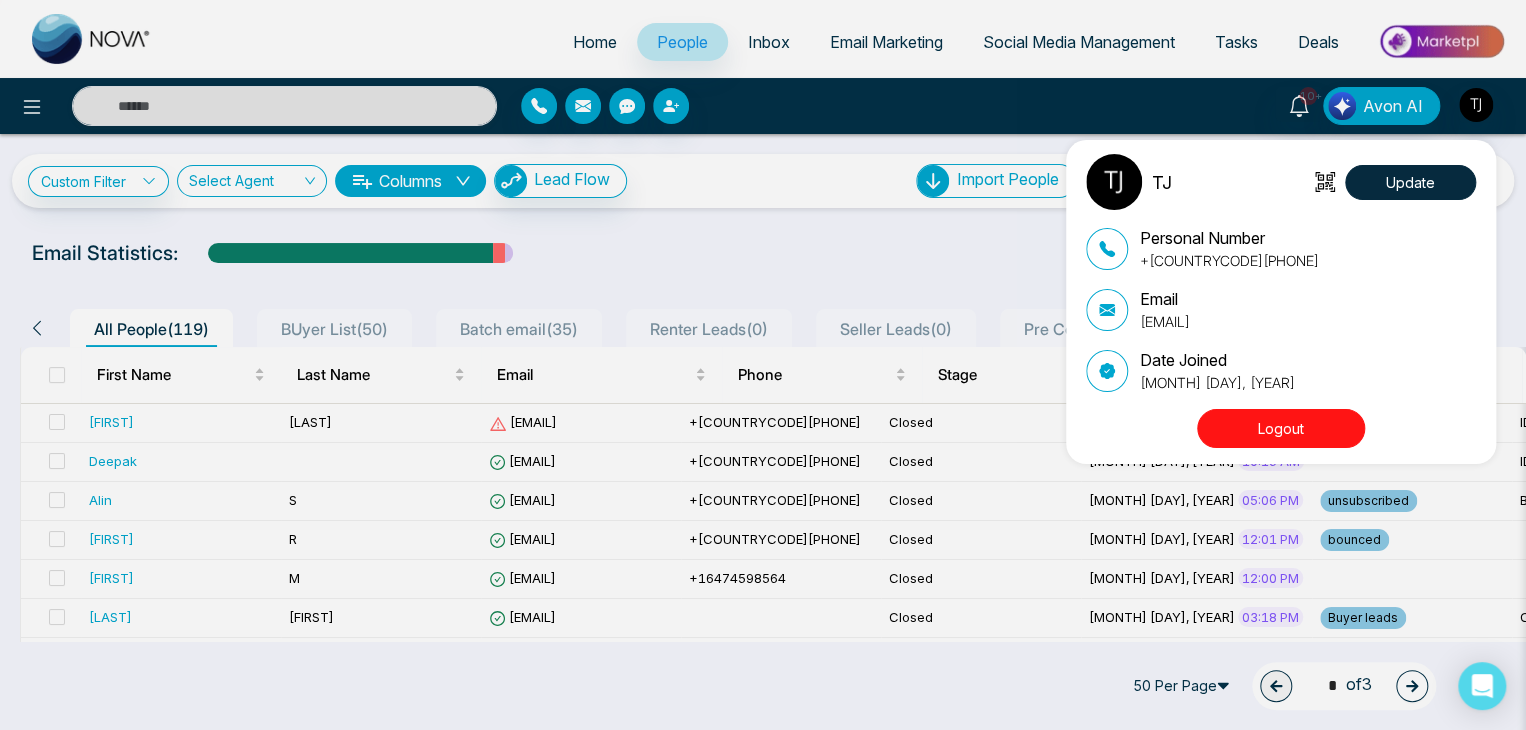 click on "Logout" at bounding box center [1281, 428] 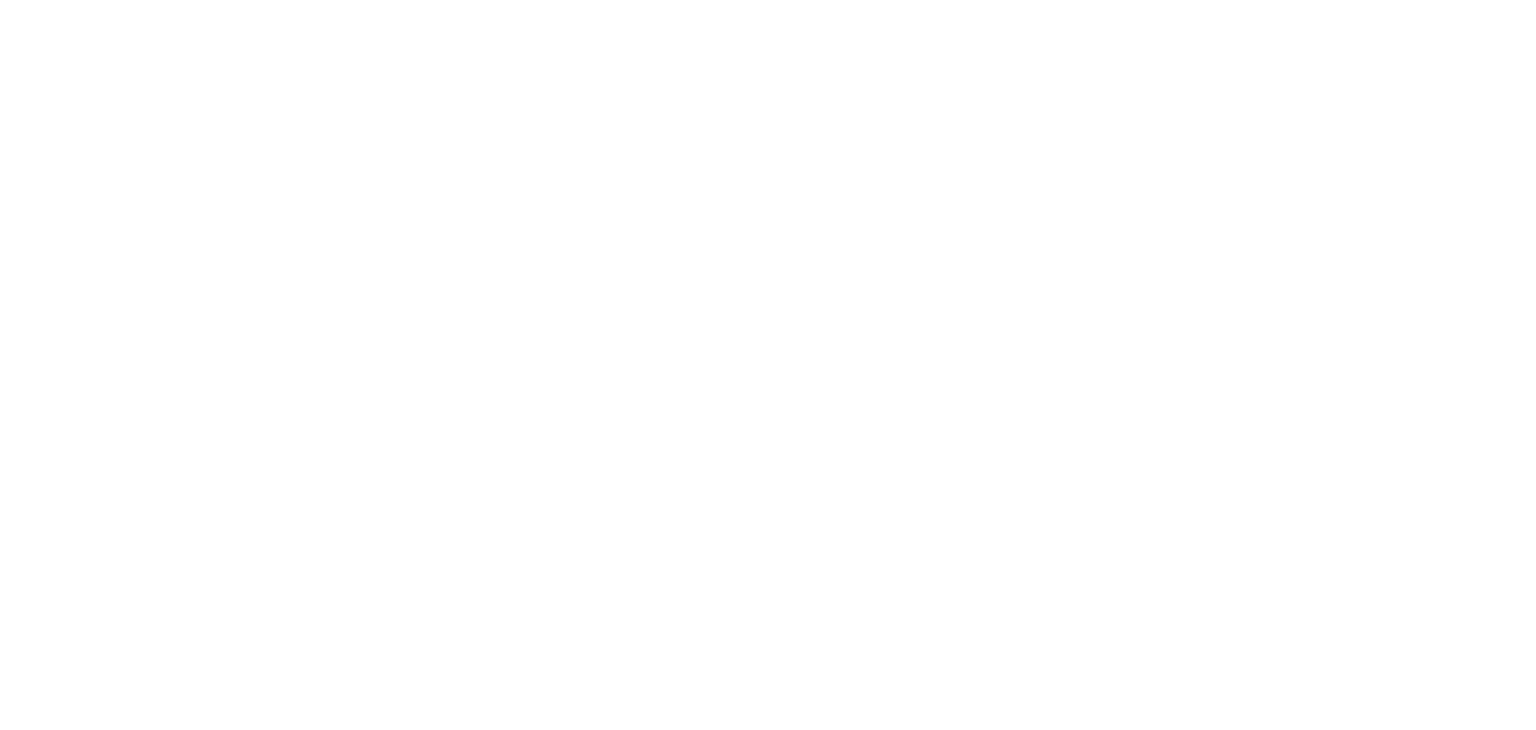 scroll, scrollTop: 0, scrollLeft: 0, axis: both 